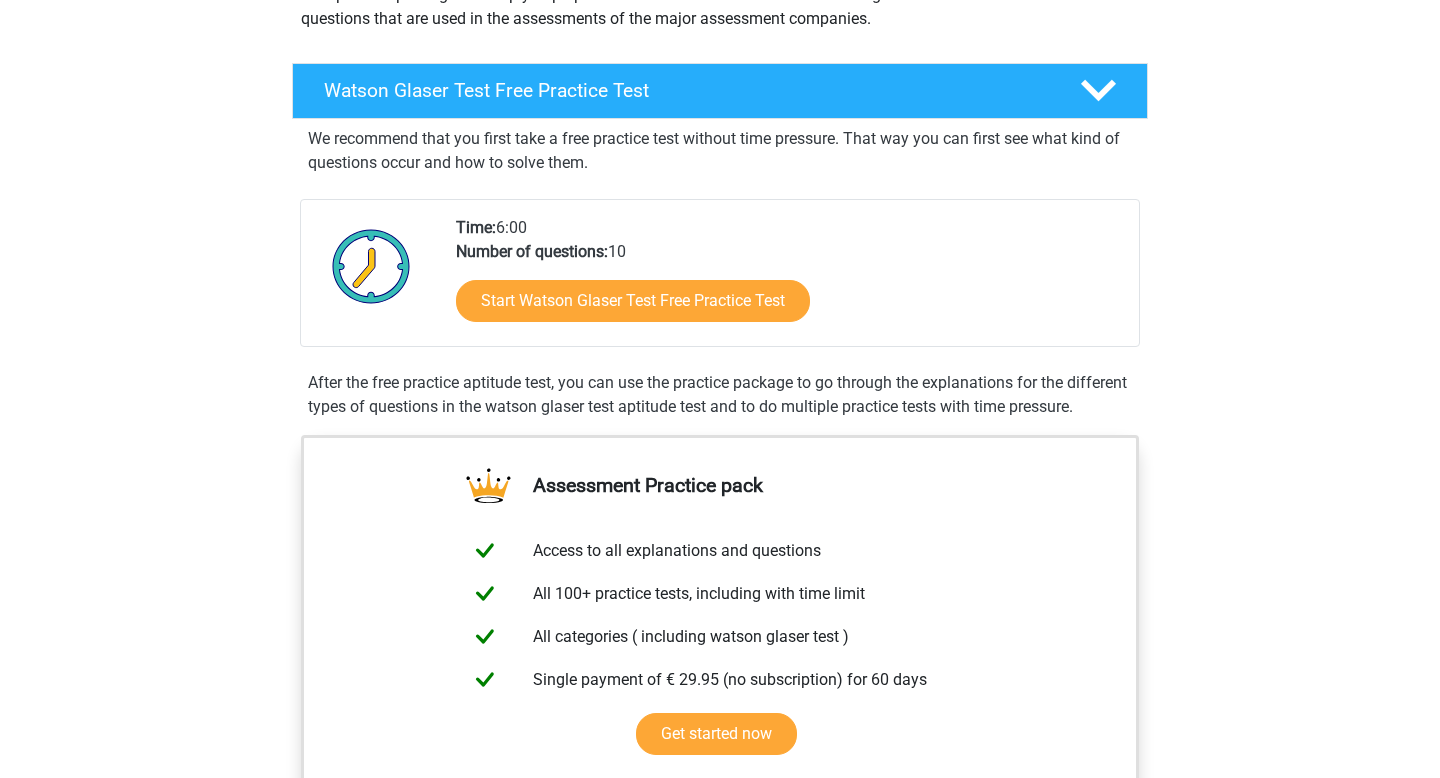 scroll, scrollTop: 296, scrollLeft: 0, axis: vertical 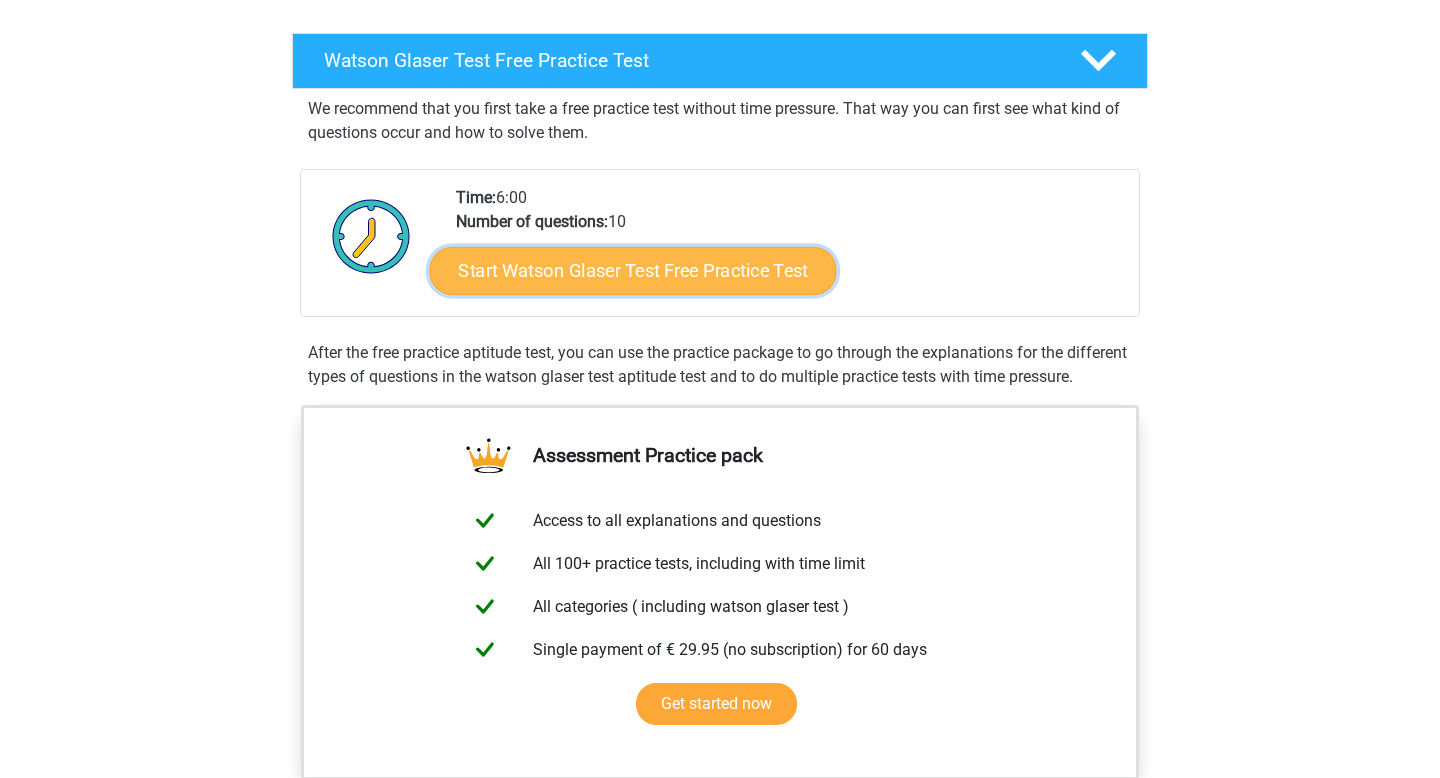 click on "Start Watson Glaser Test
Free Practice Test" at bounding box center [633, 271] 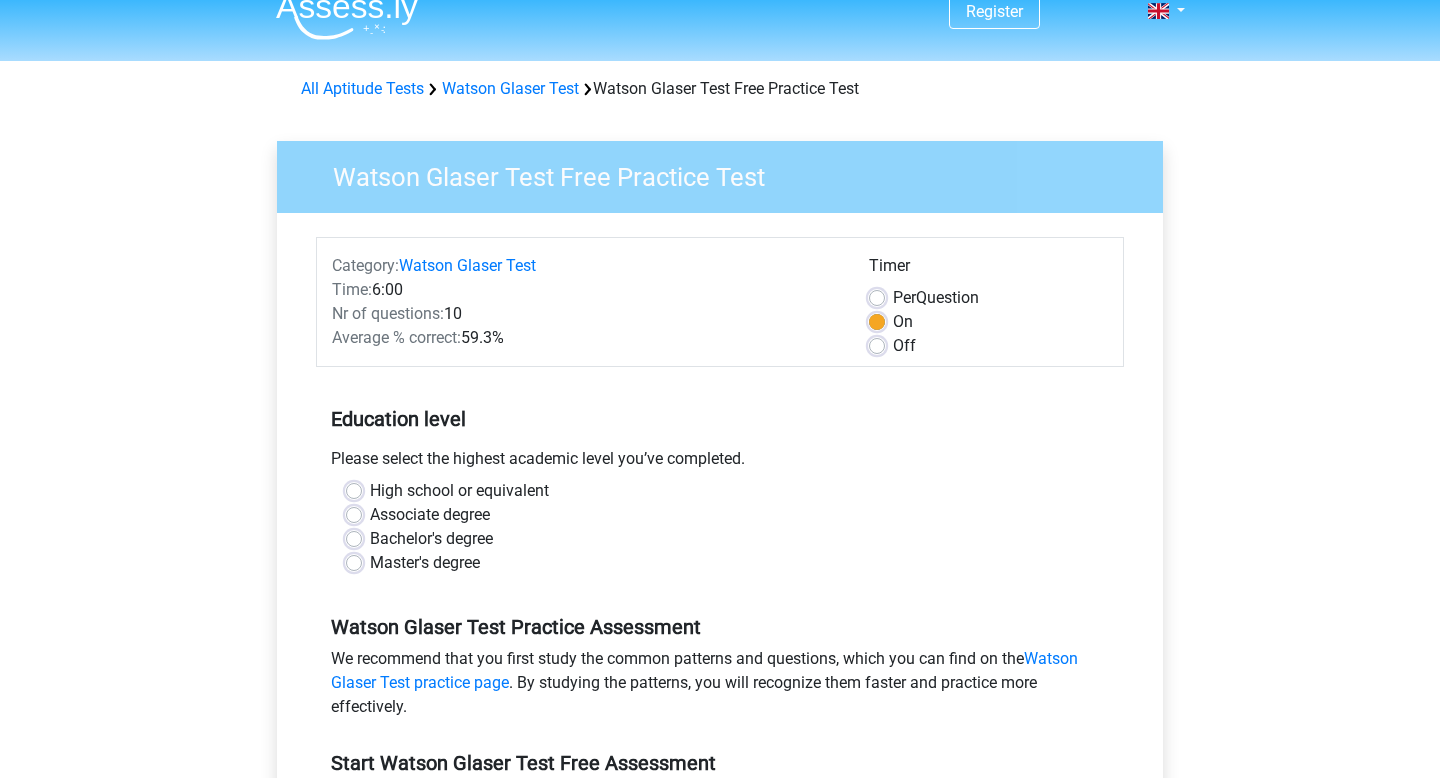 scroll, scrollTop: 224, scrollLeft: 0, axis: vertical 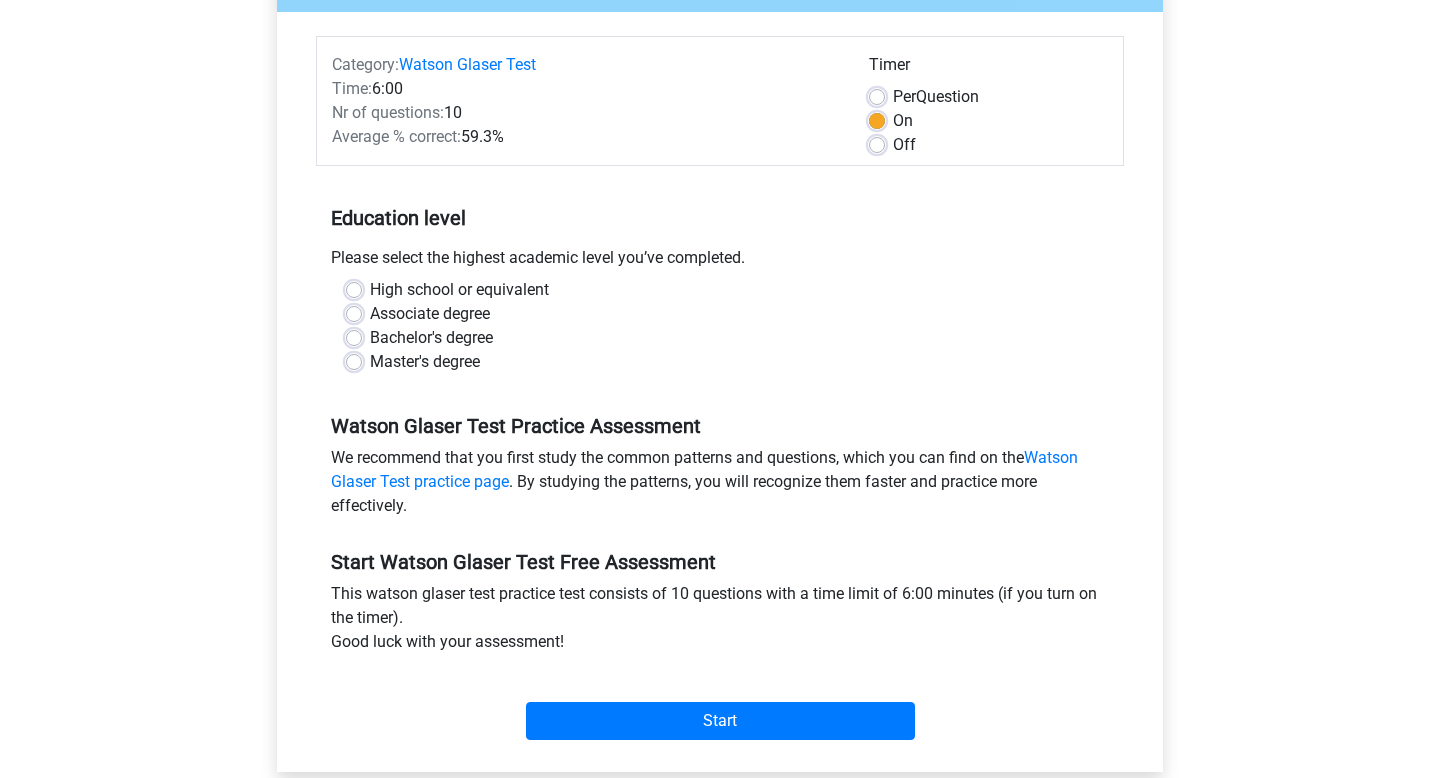 click on "Master's degree" at bounding box center [425, 362] 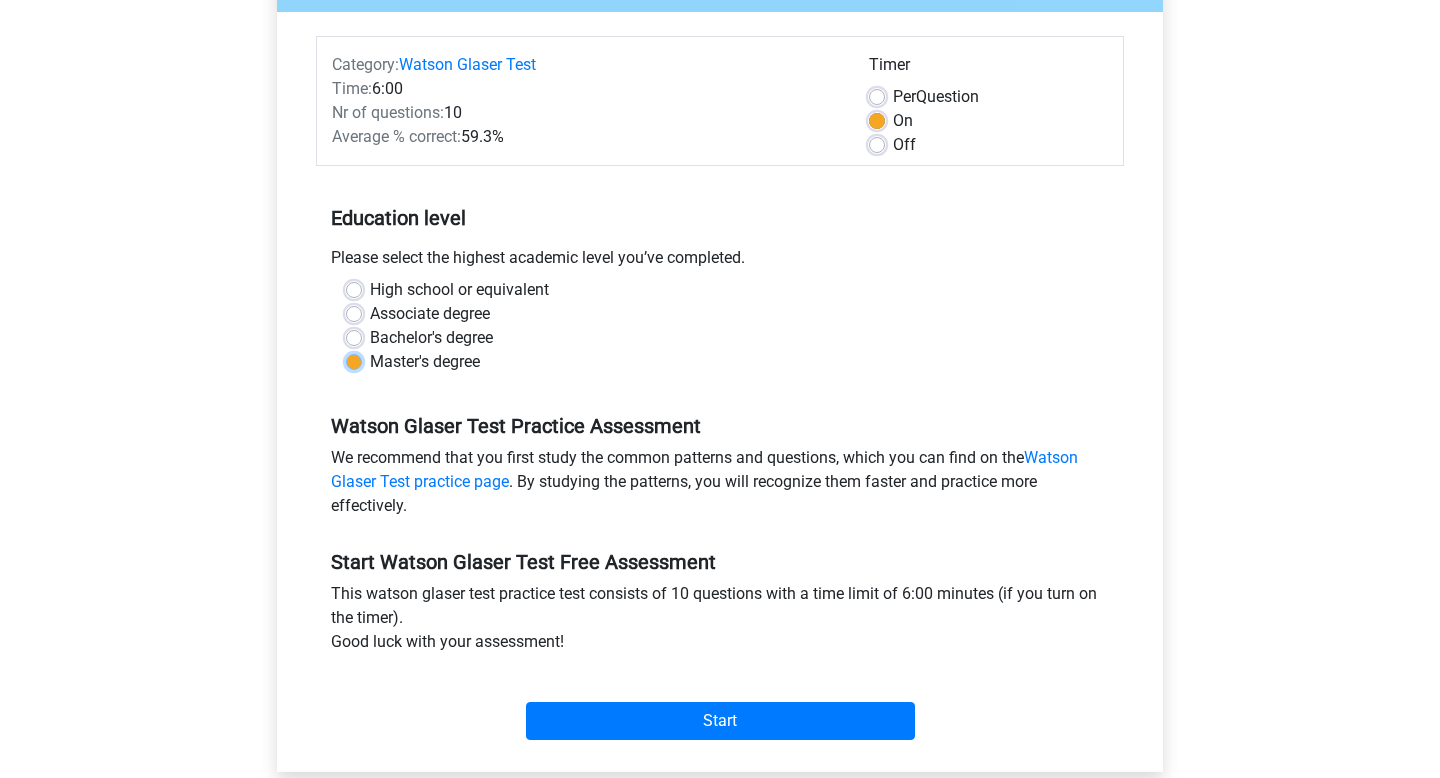 click on "Master's degree" at bounding box center [354, 360] 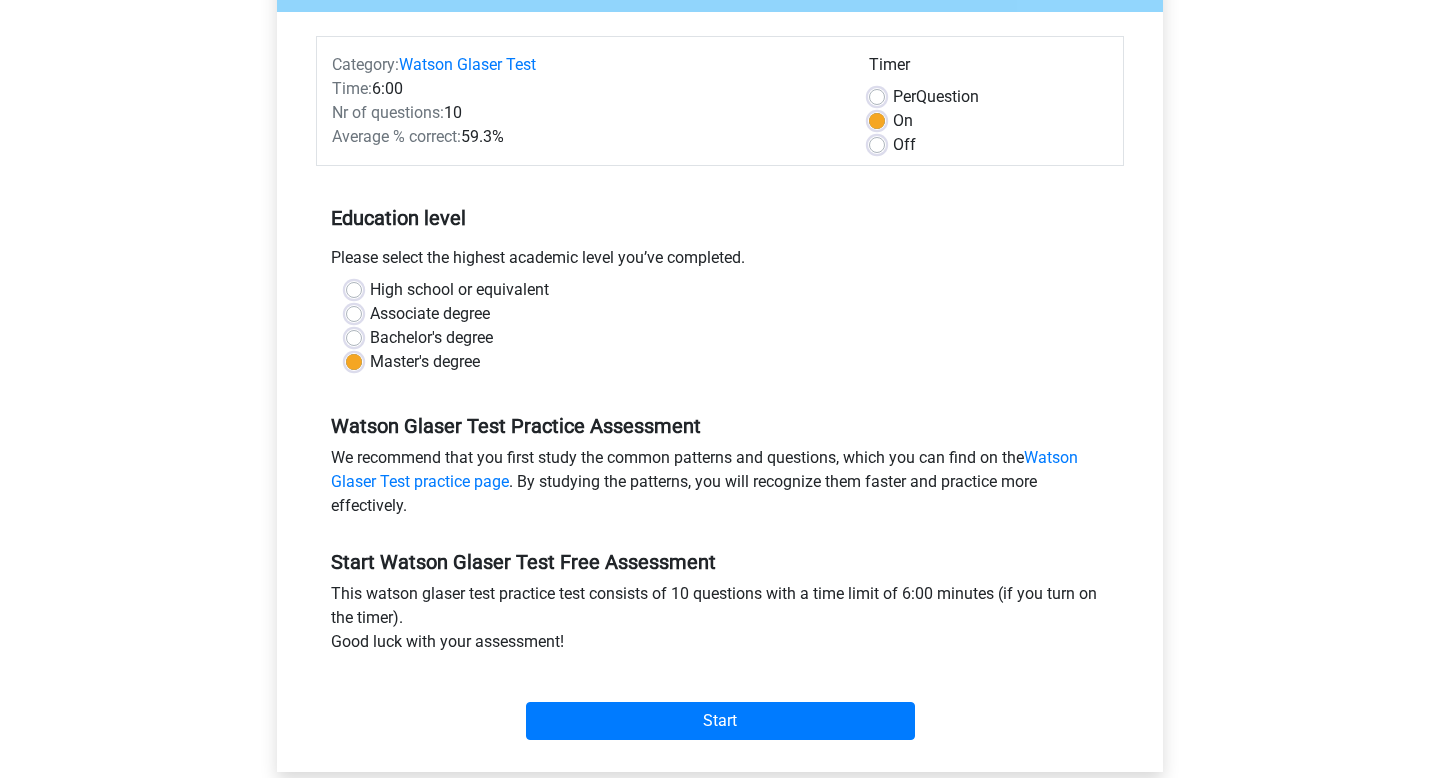 click on "Start" at bounding box center (720, 705) 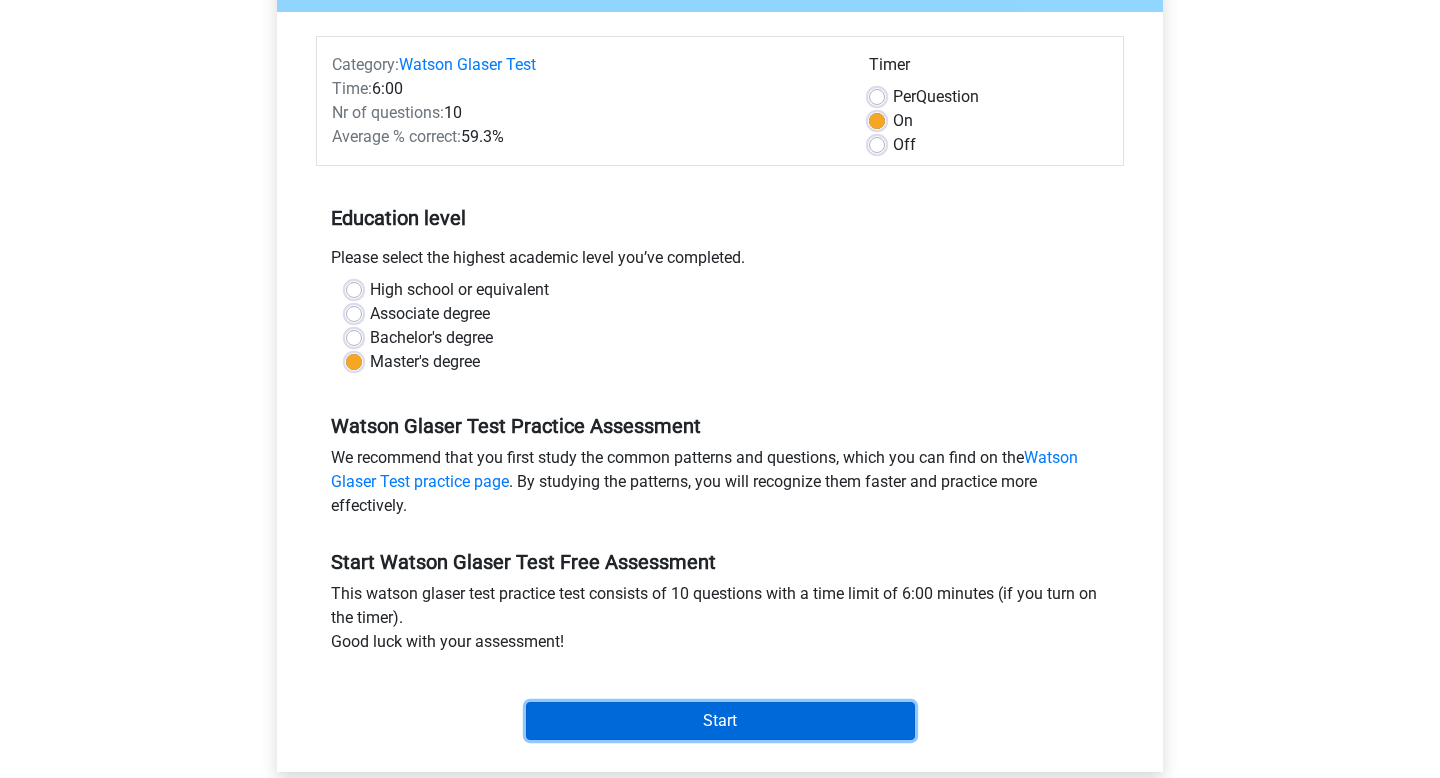 click on "Start" at bounding box center [720, 721] 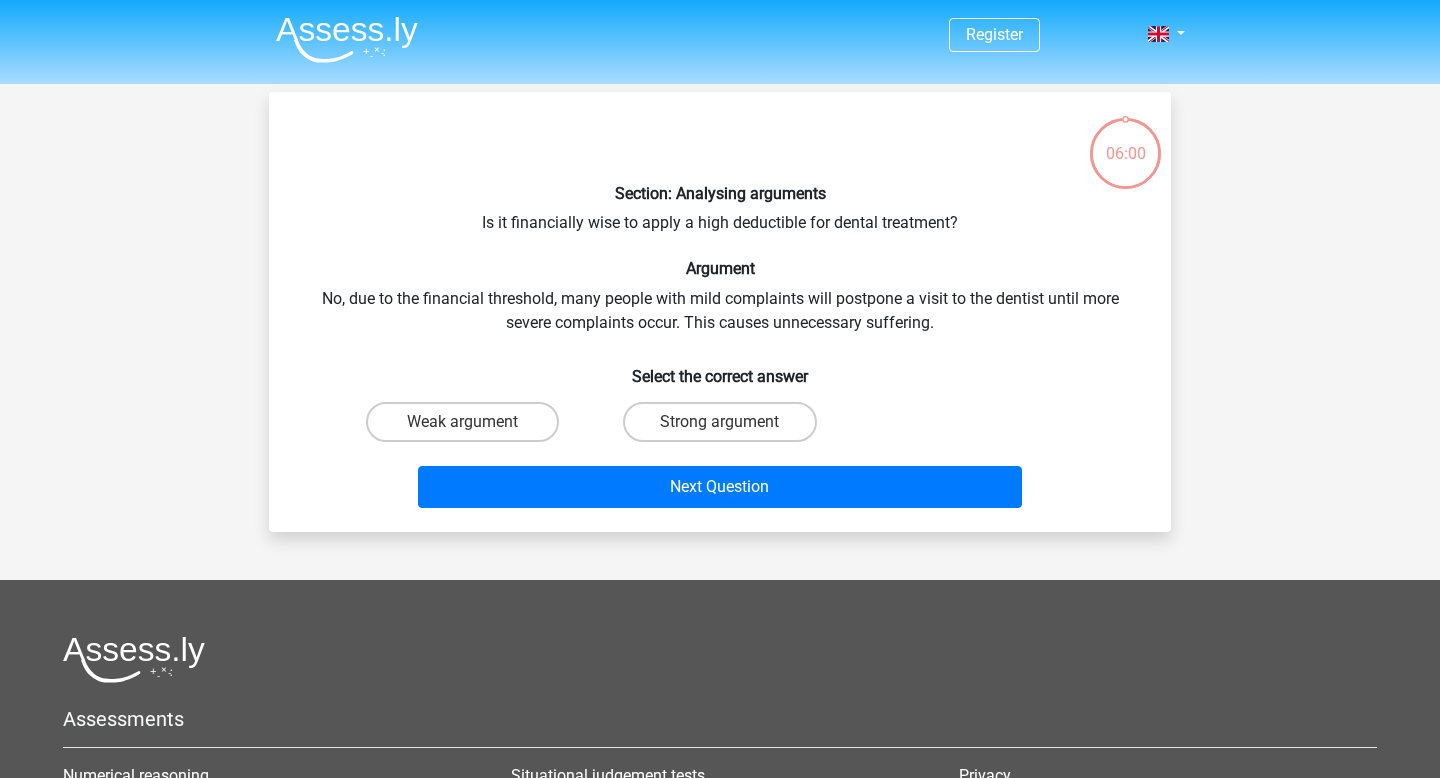 scroll, scrollTop: 0, scrollLeft: 0, axis: both 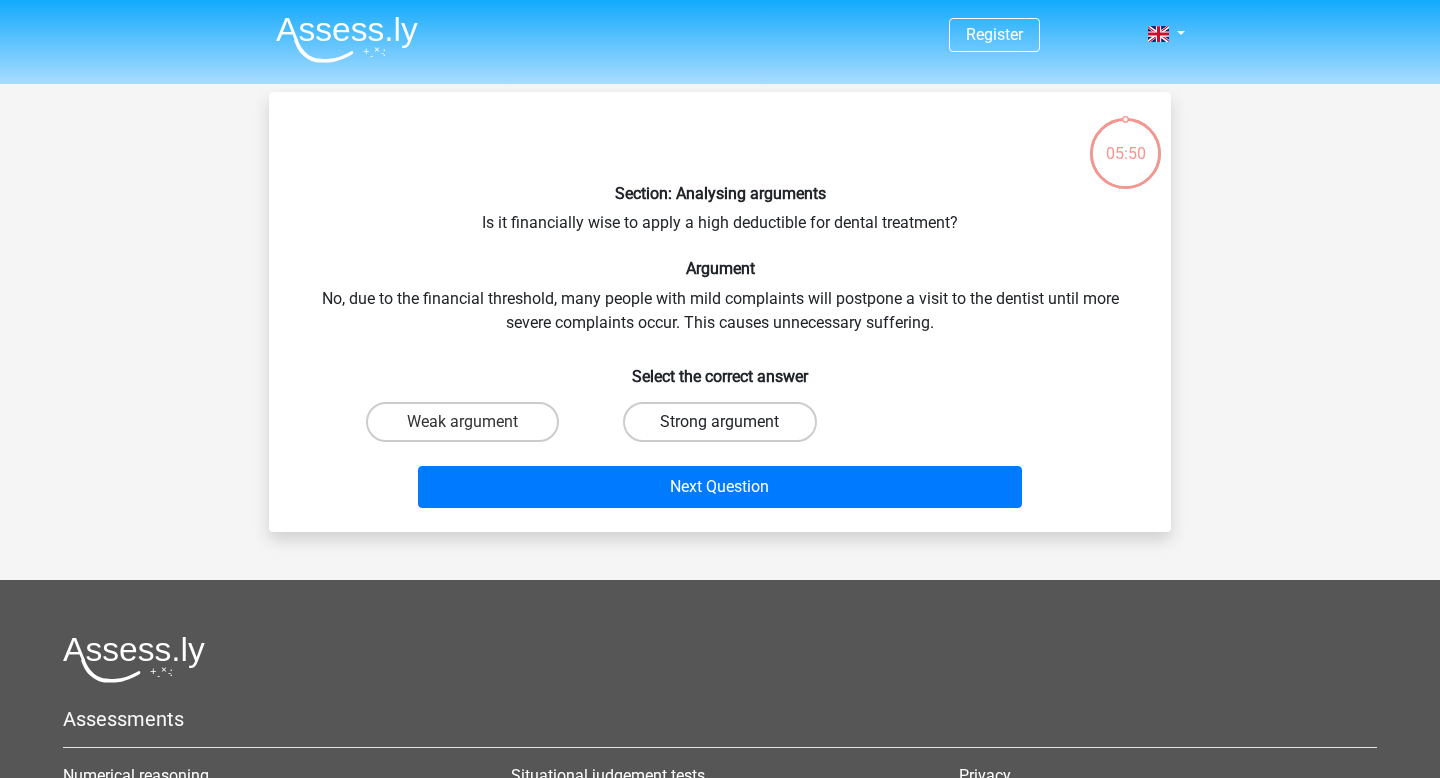 click on "Strong argument" at bounding box center [719, 422] 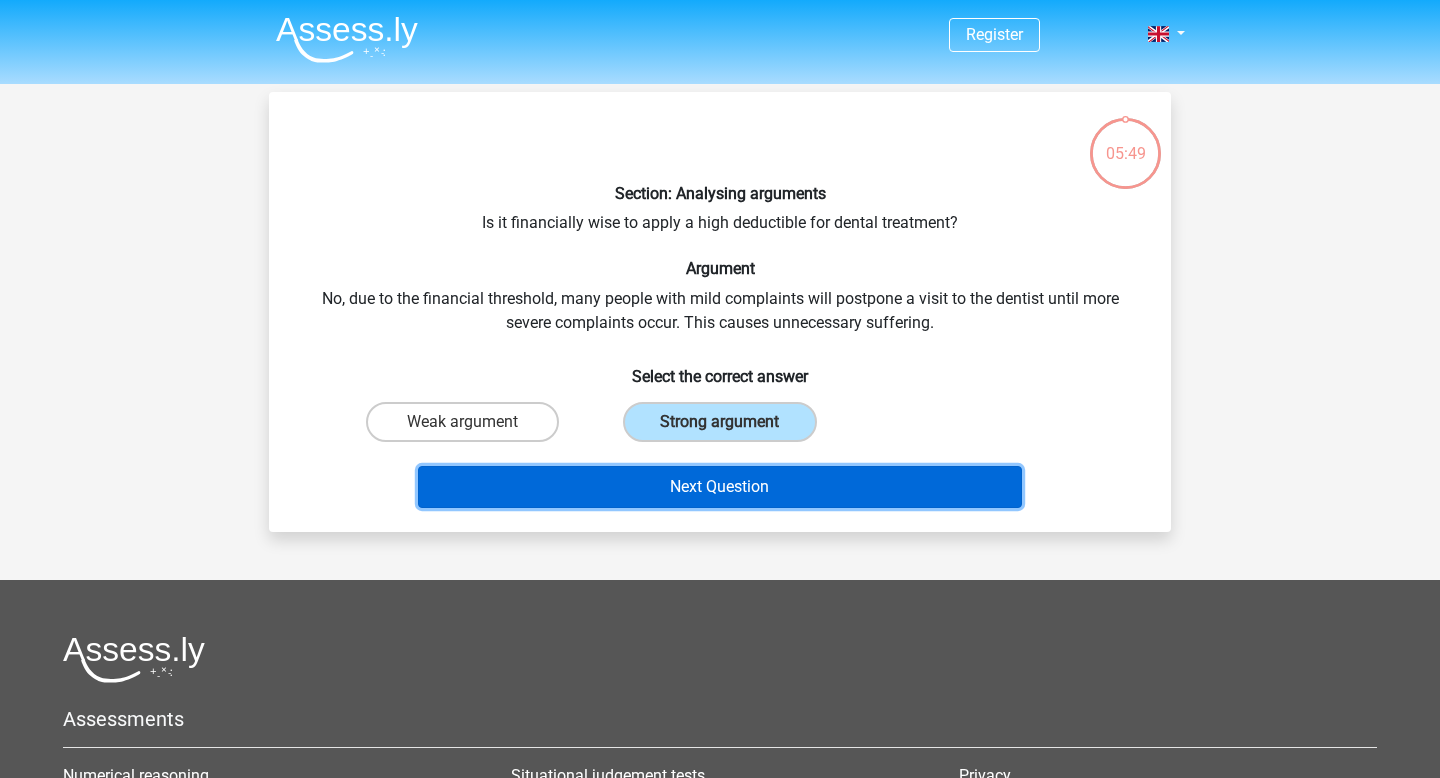 click on "Next Question" at bounding box center (720, 487) 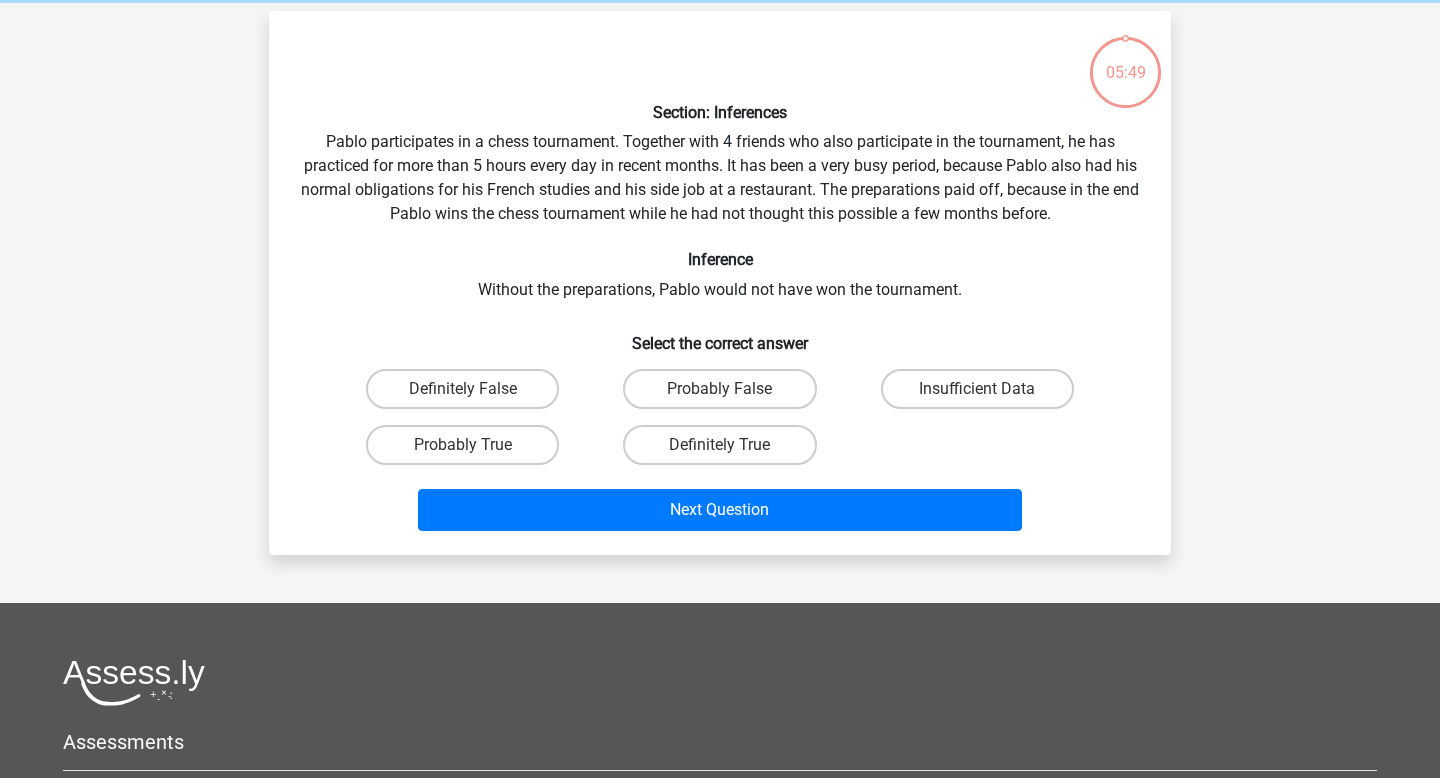 scroll, scrollTop: 92, scrollLeft: 0, axis: vertical 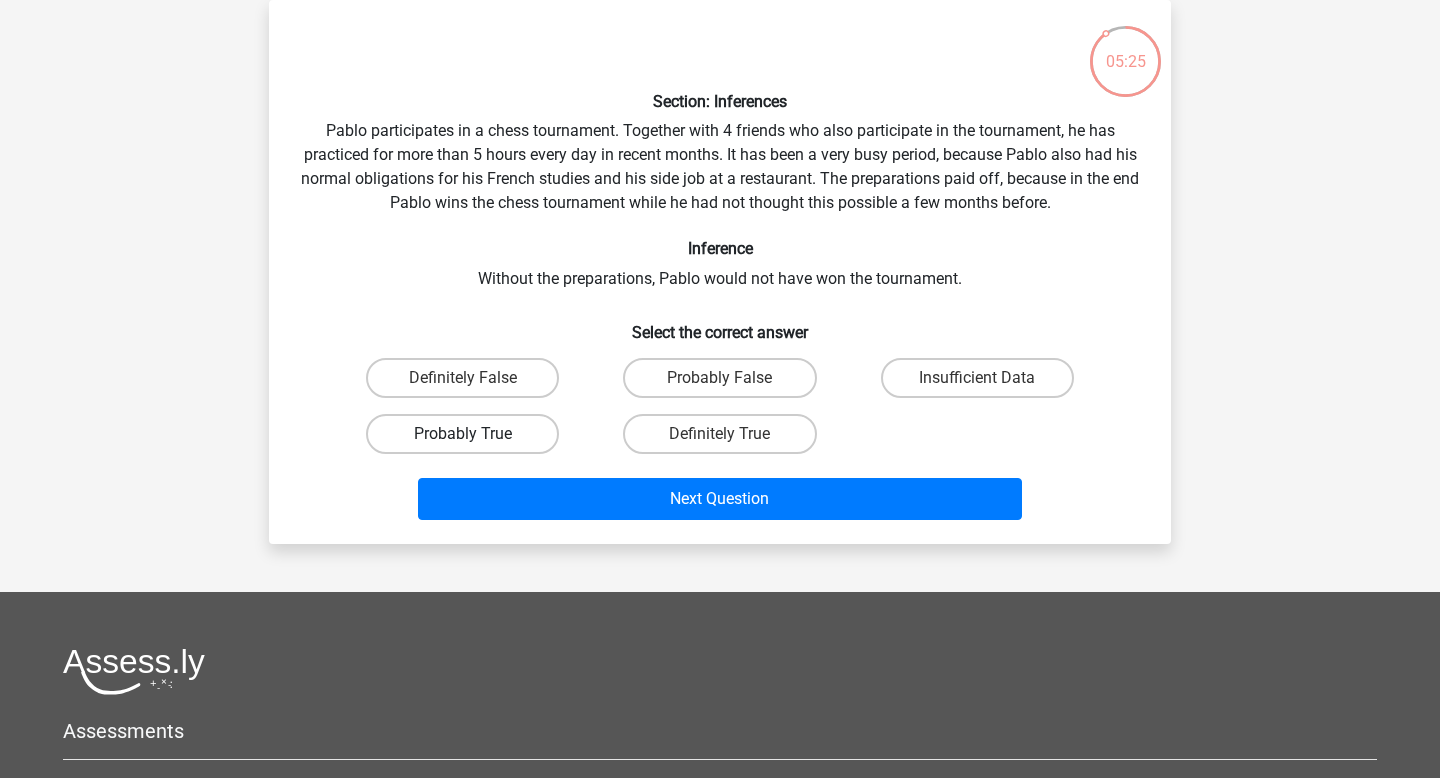 click on "Probably True" at bounding box center (462, 434) 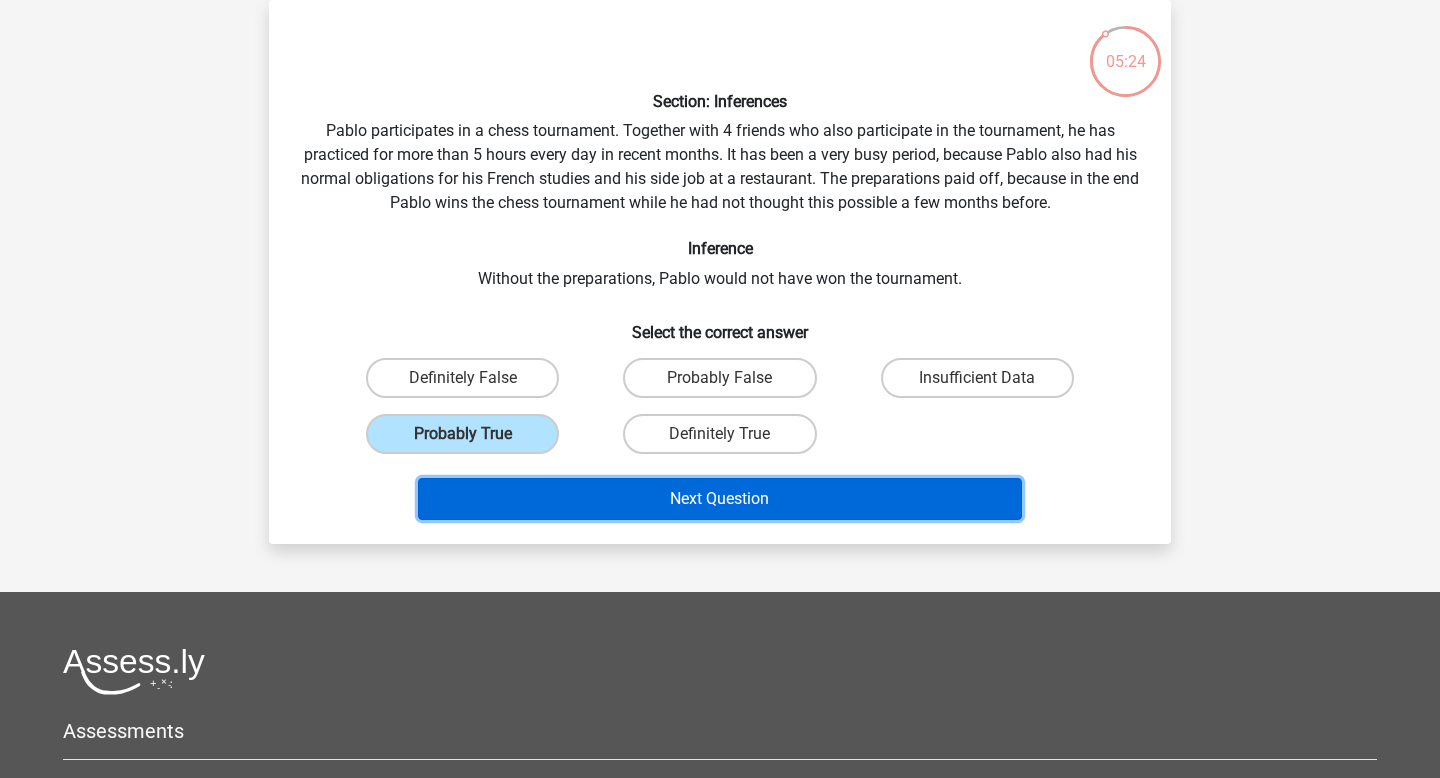 click on "Next Question" at bounding box center [720, 499] 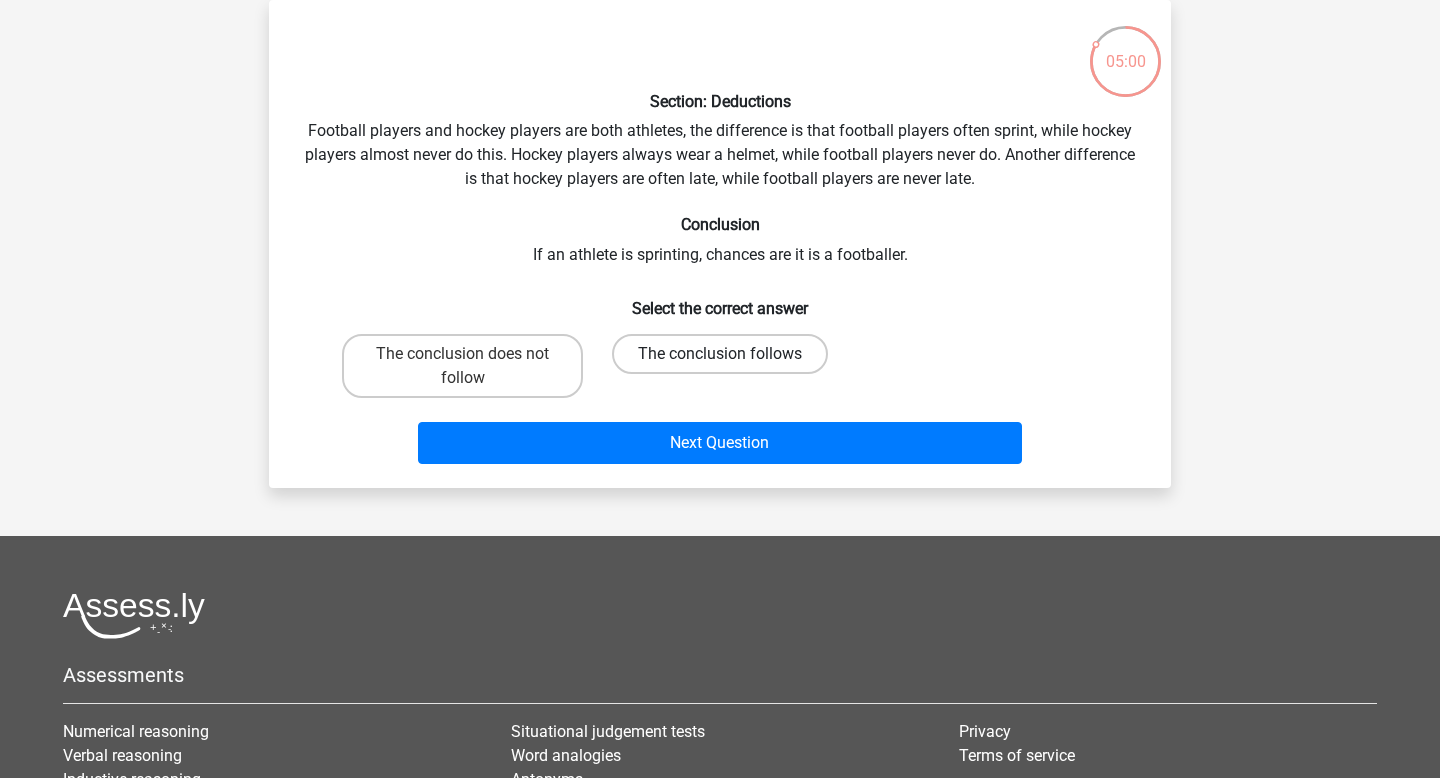 click on "The conclusion follows" at bounding box center [720, 354] 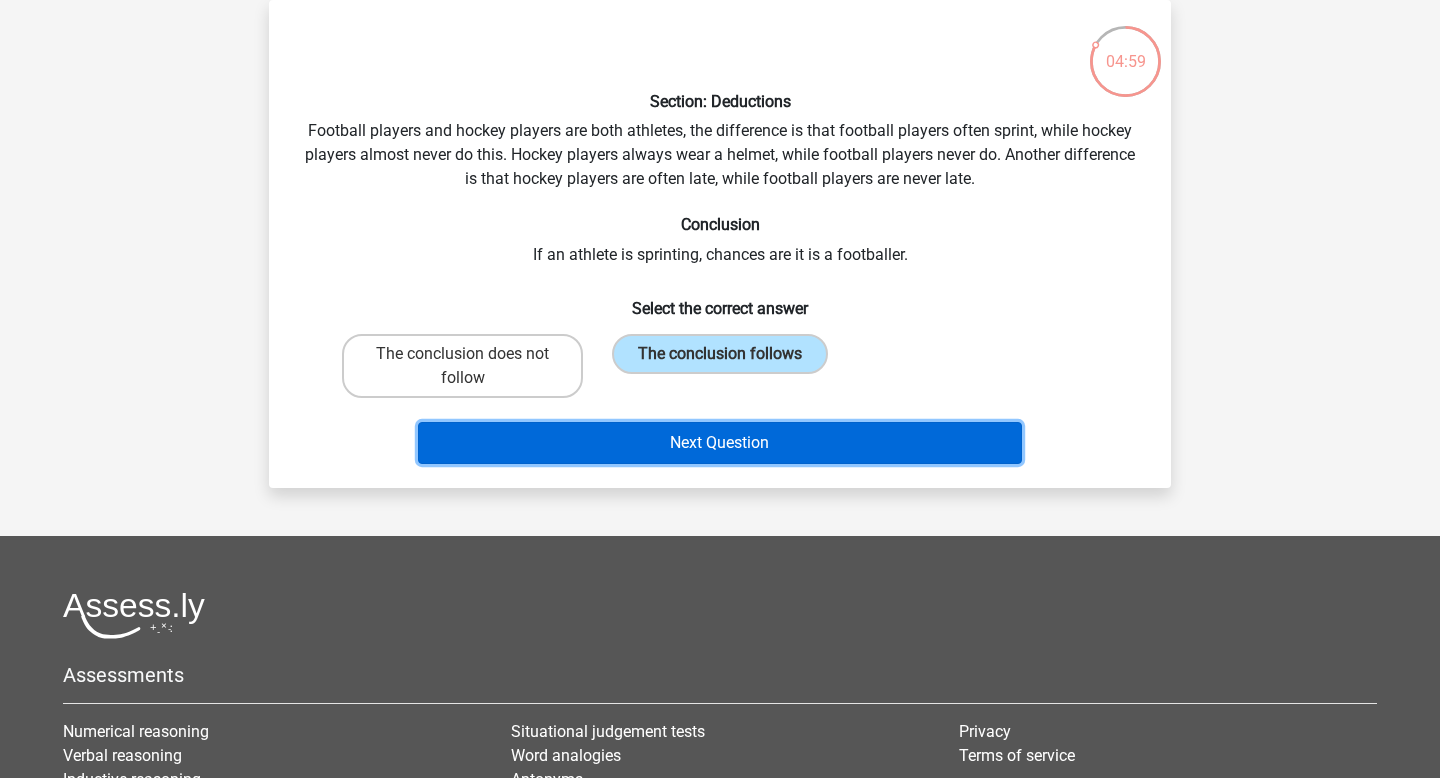 click on "Next Question" at bounding box center (720, 443) 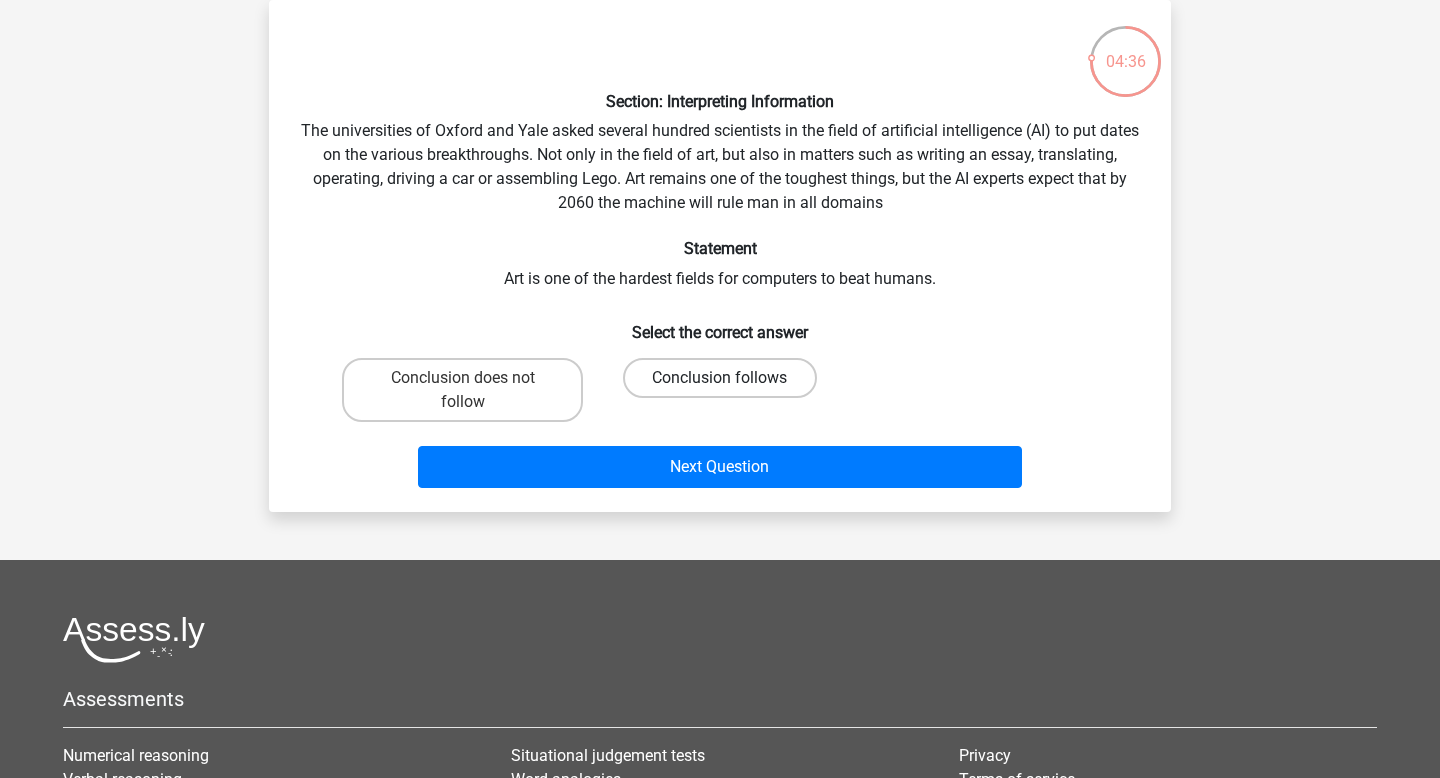 click on "Conclusion follows" at bounding box center (719, 378) 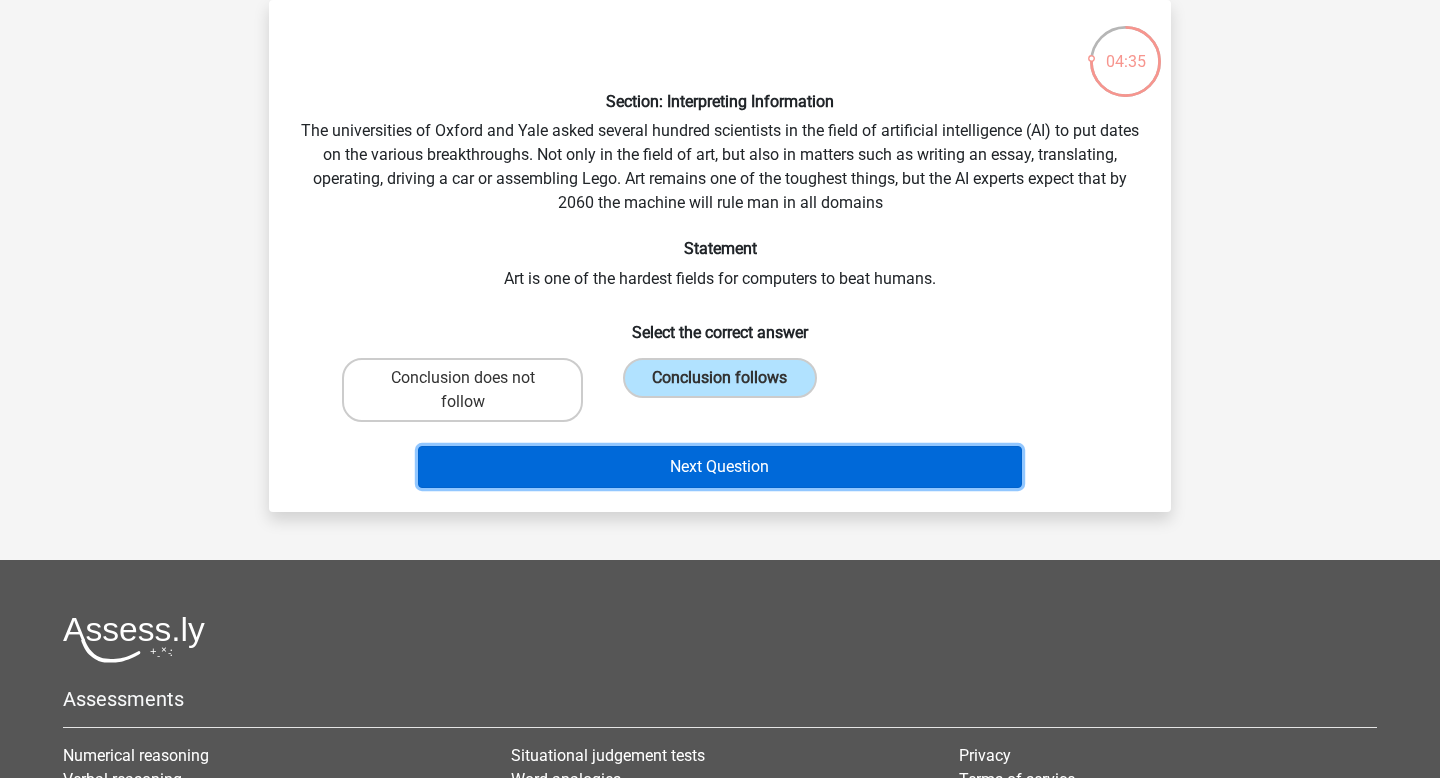 click on "Next Question" at bounding box center (720, 467) 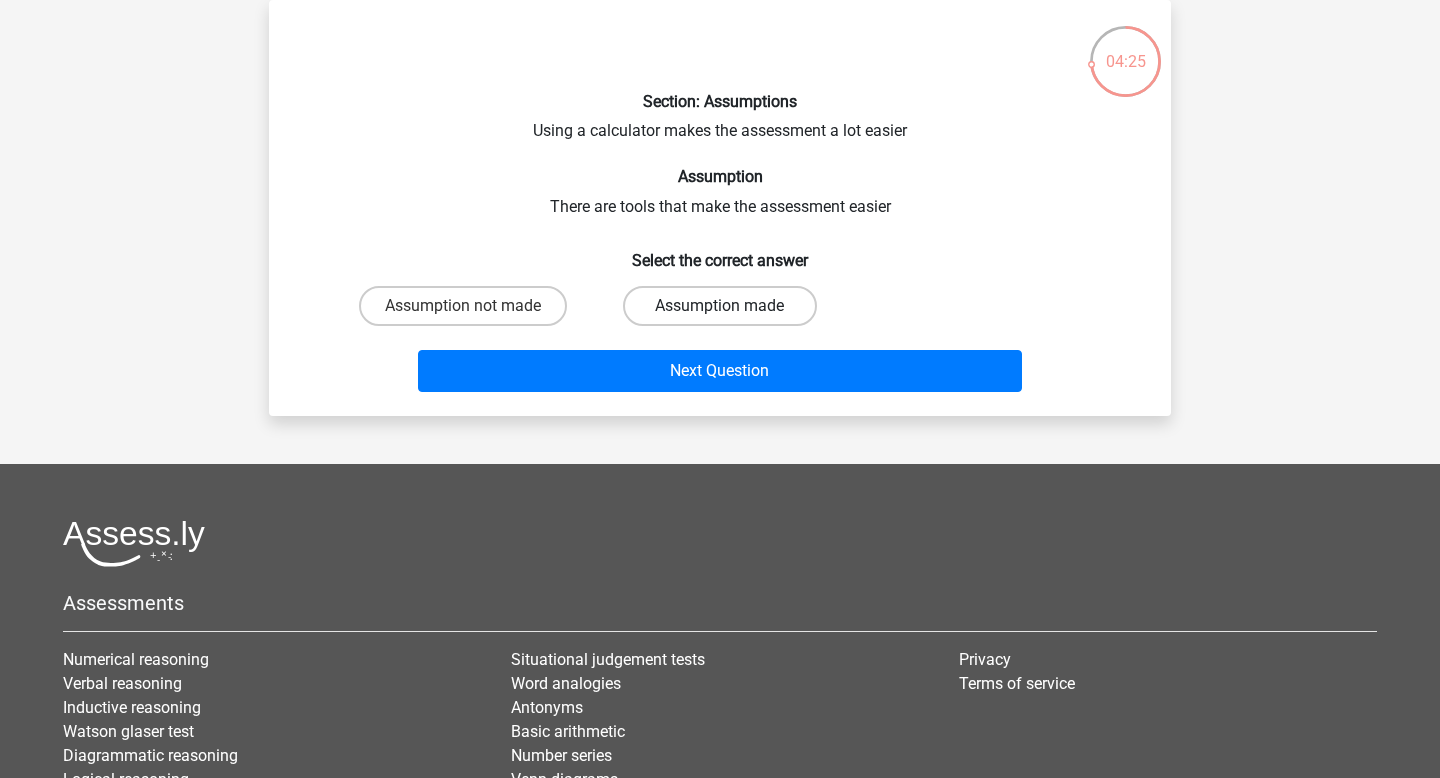 click on "Assumption made" at bounding box center (719, 306) 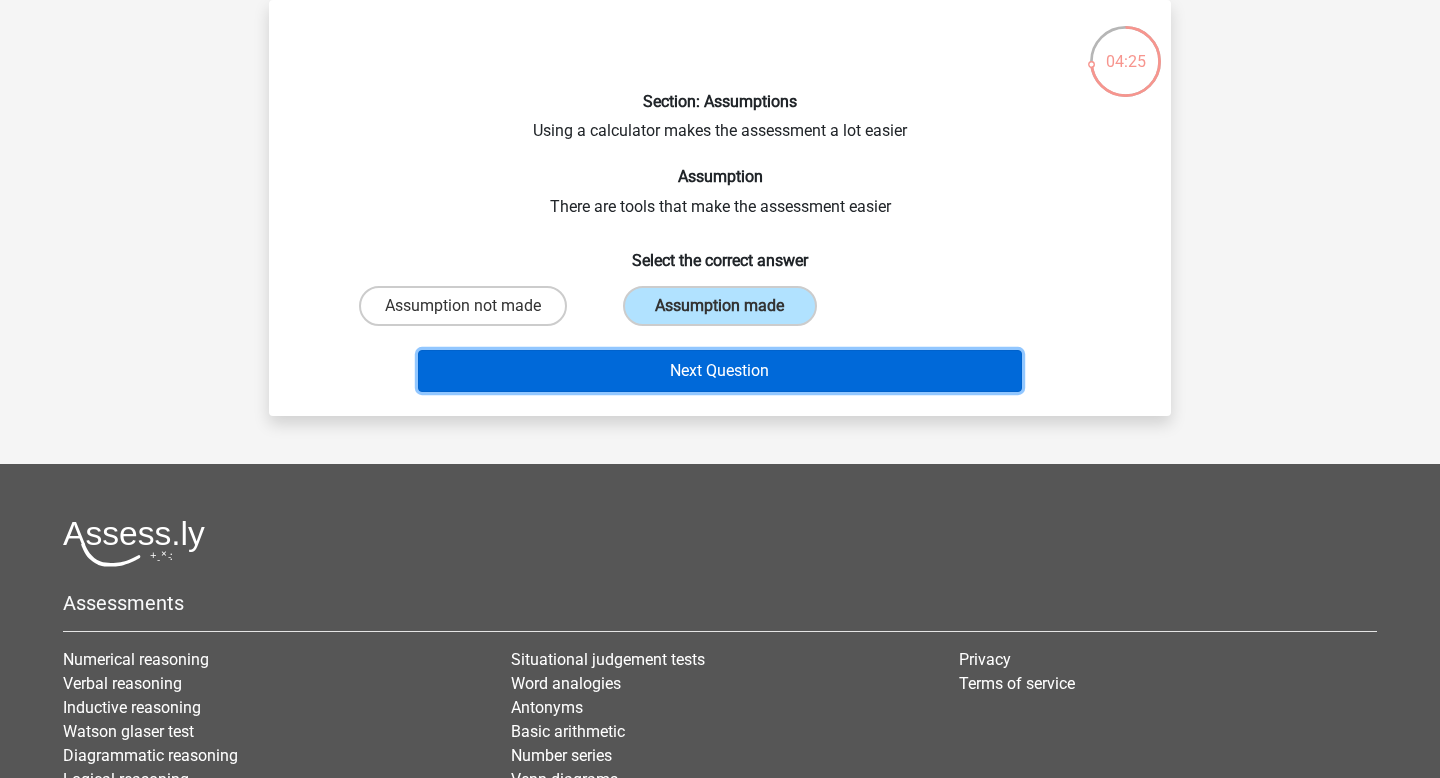 click on "Next Question" at bounding box center (720, 371) 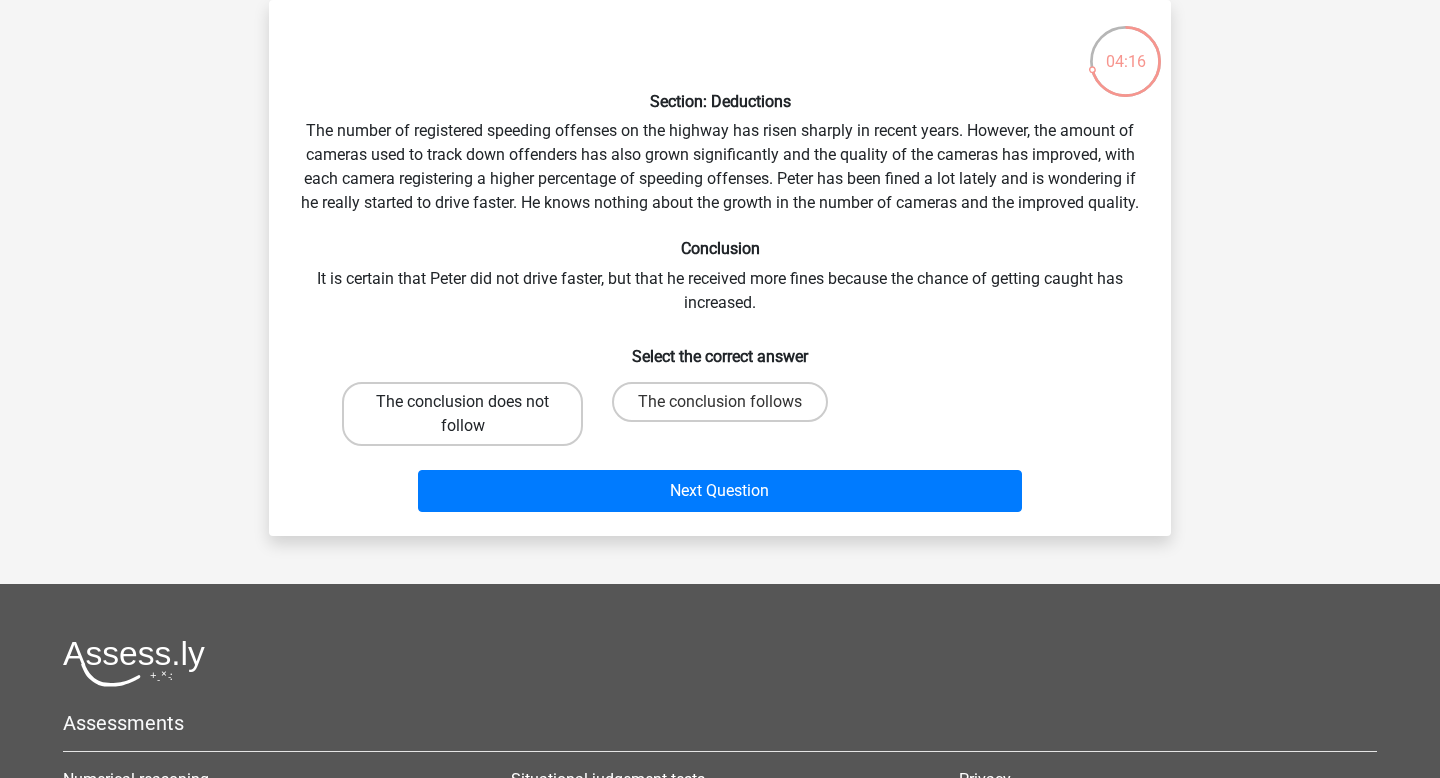 click on "The conclusion does not follow" at bounding box center (462, 414) 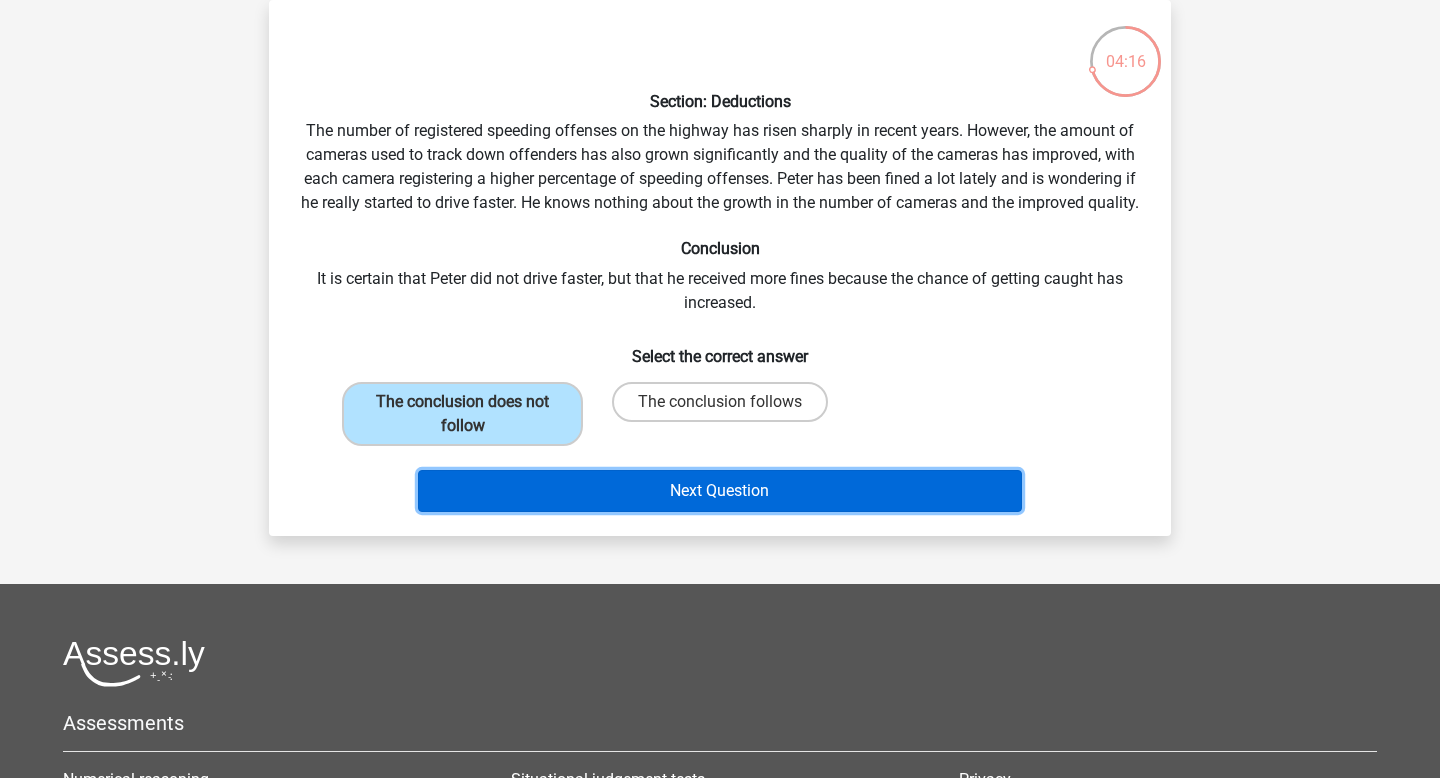 click on "Next Question" at bounding box center [720, 491] 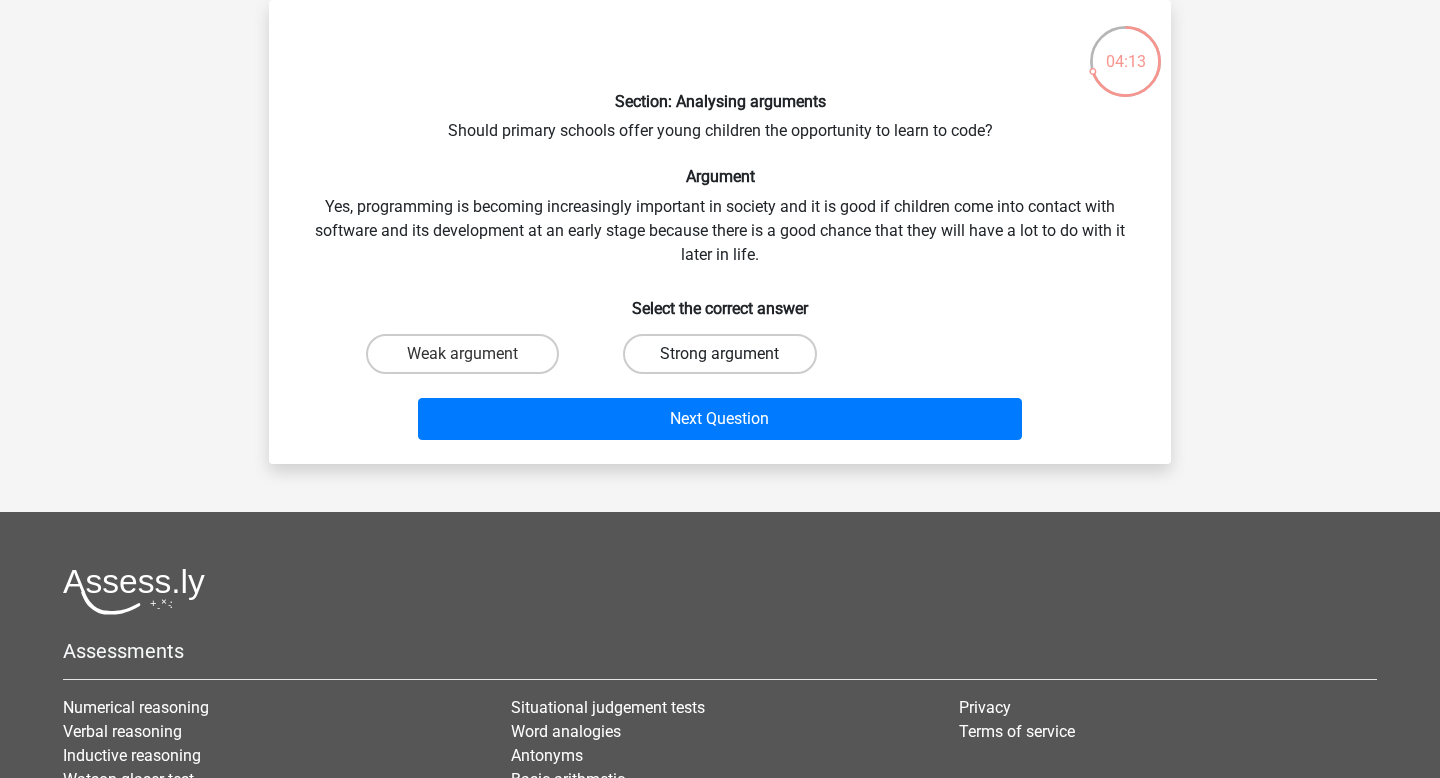 click on "Strong argument" at bounding box center [719, 354] 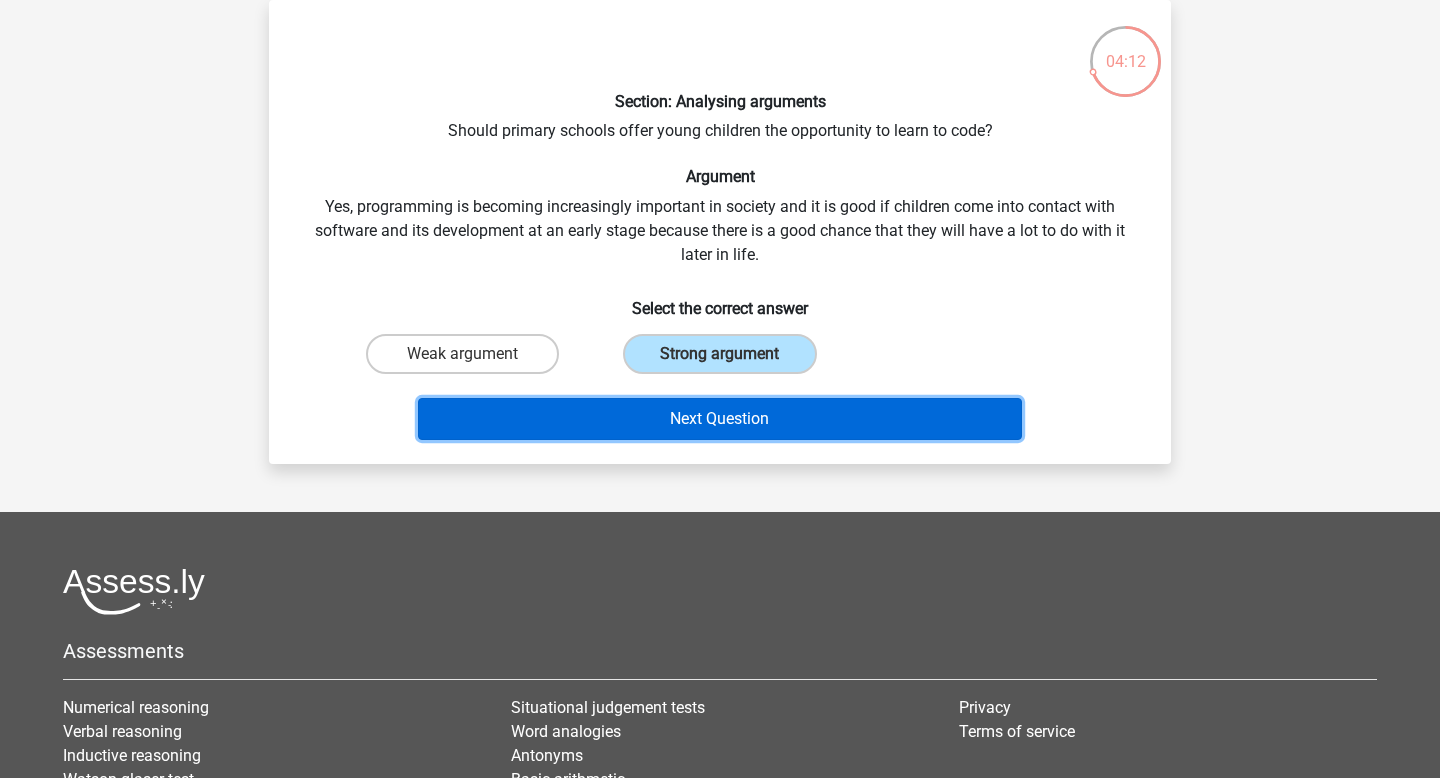 click on "Next Question" at bounding box center (720, 419) 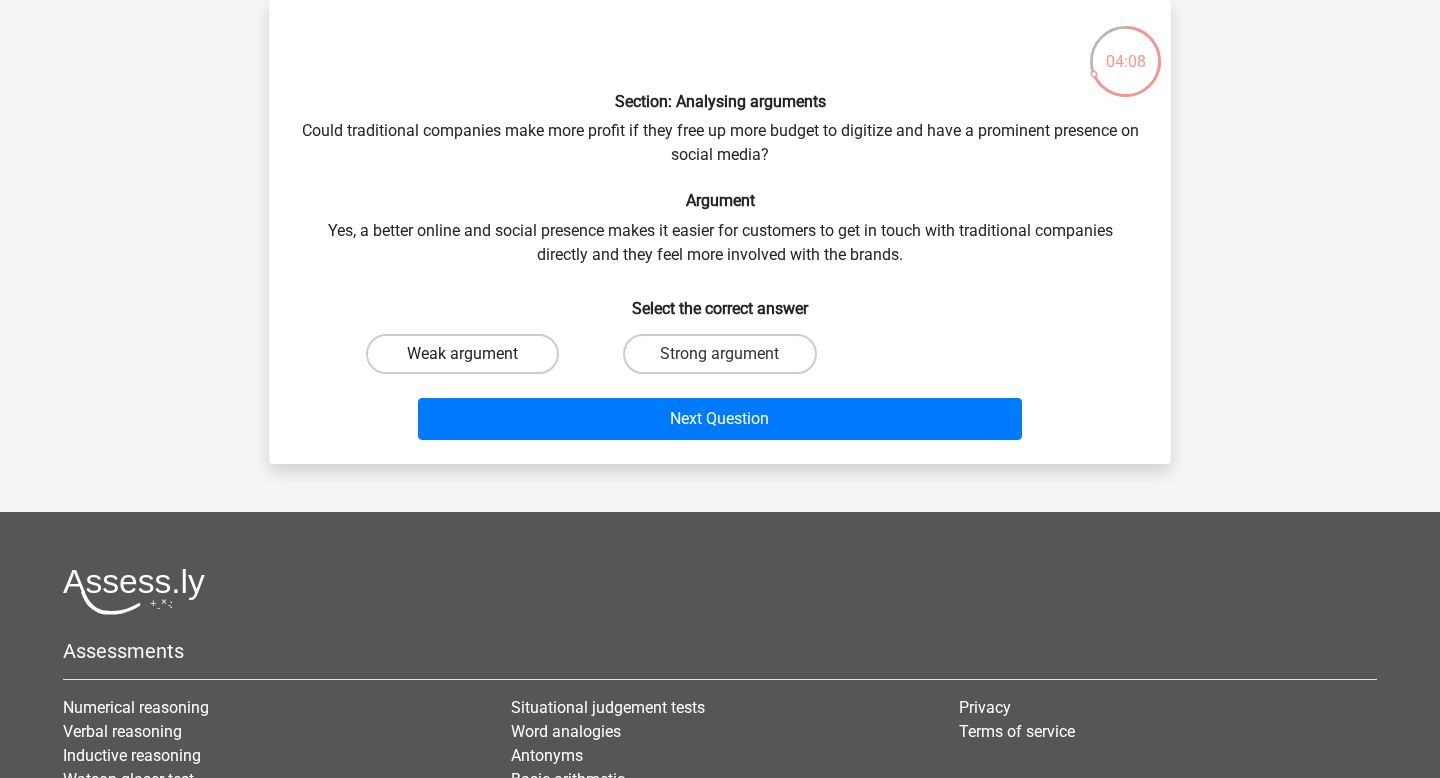 click on "Weak argument" at bounding box center [462, 354] 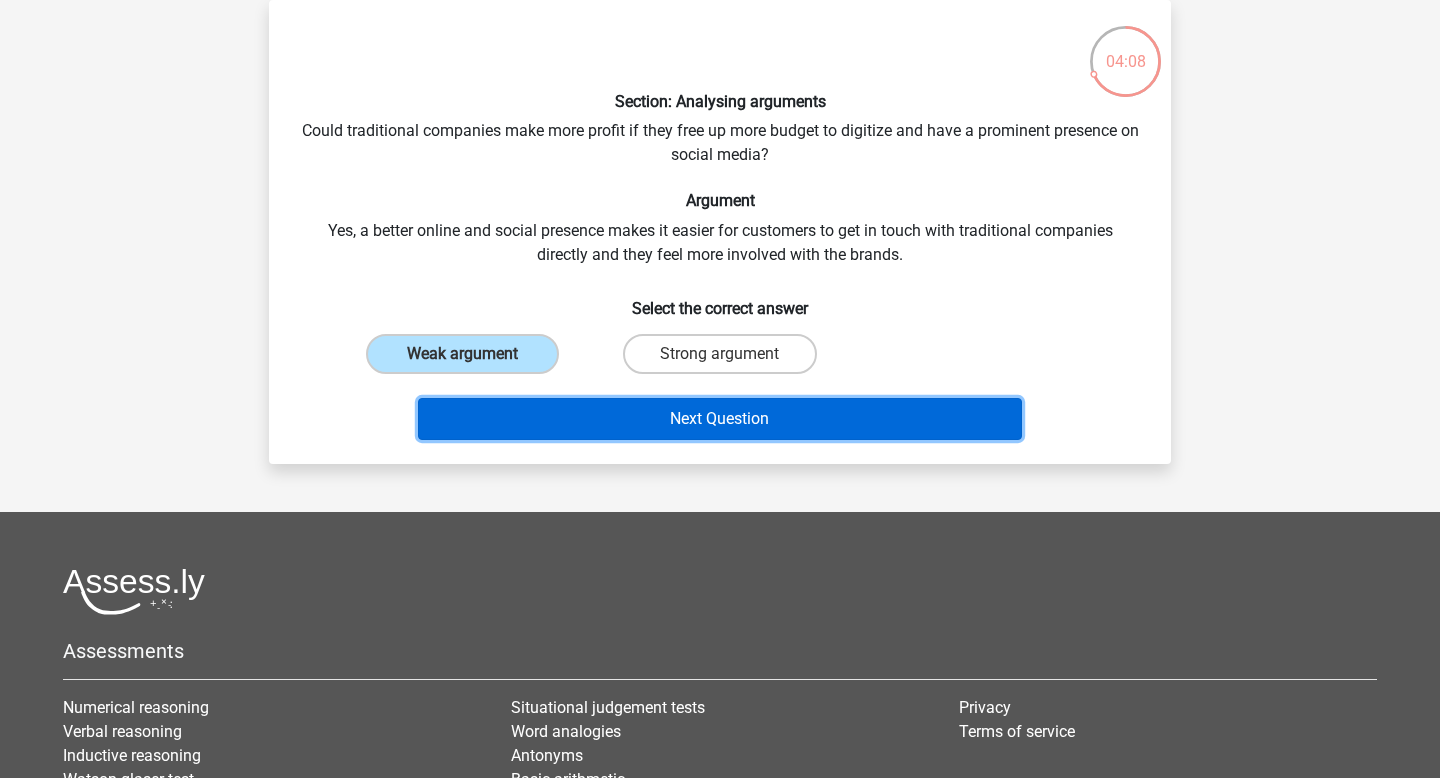 click on "Next Question" at bounding box center (720, 419) 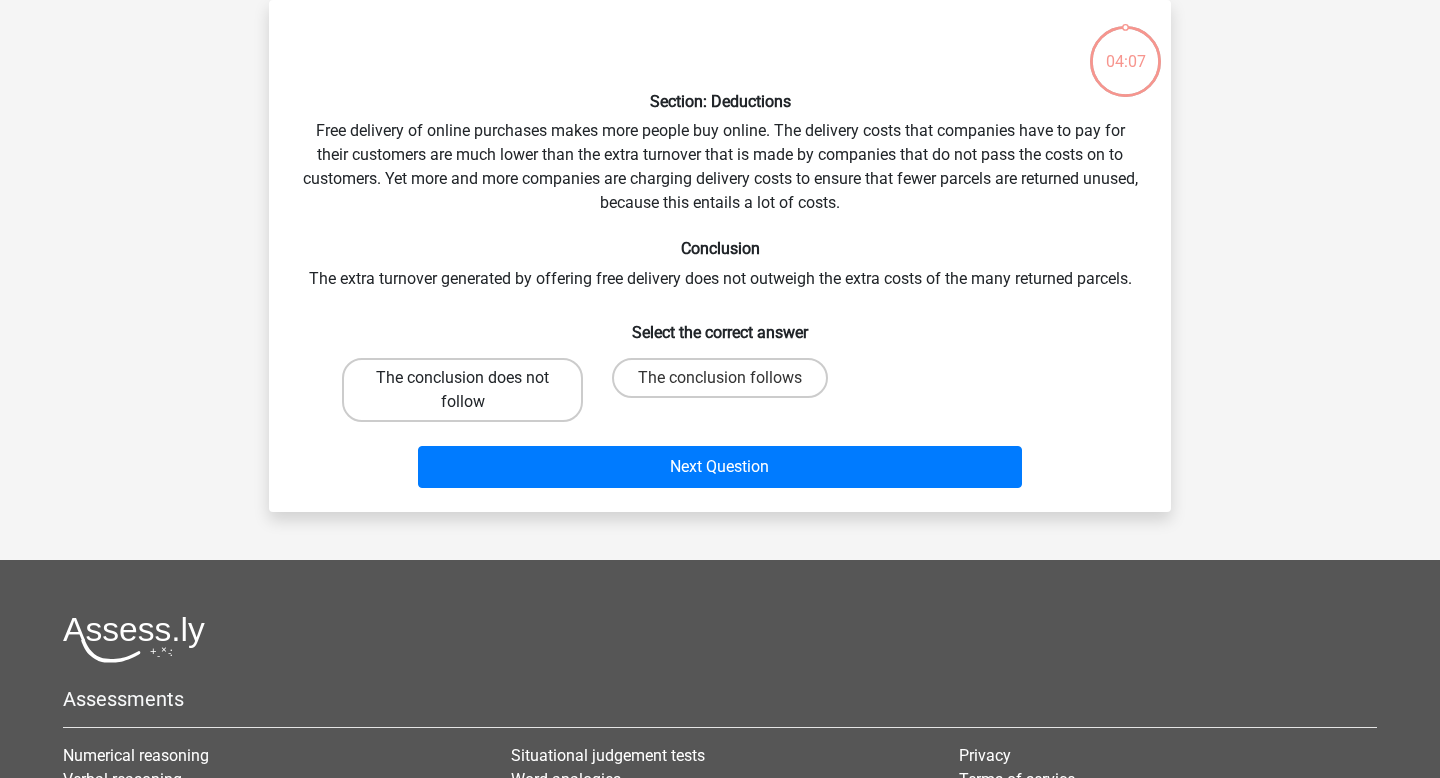 click on "The conclusion does not follow" at bounding box center [462, 390] 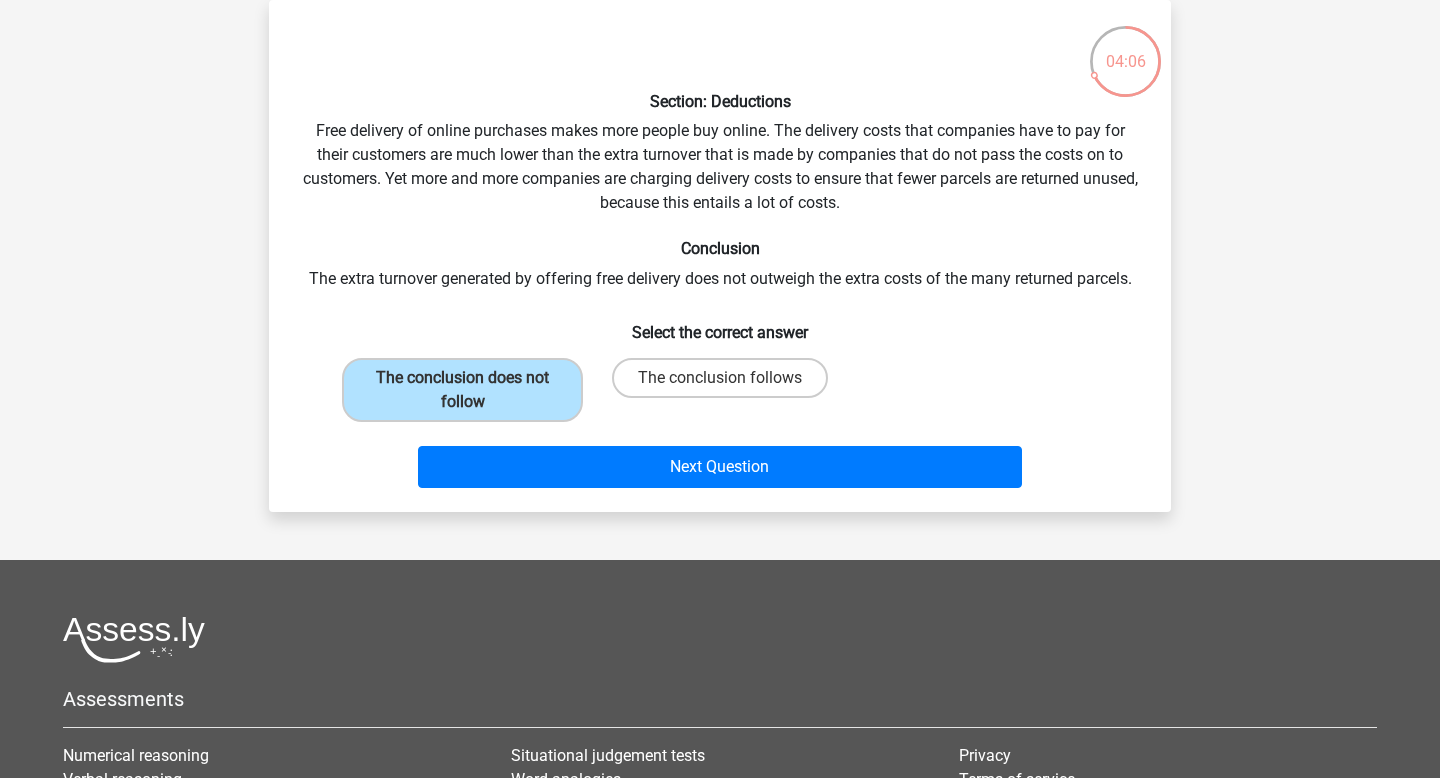 click on "Next Question" at bounding box center [720, 463] 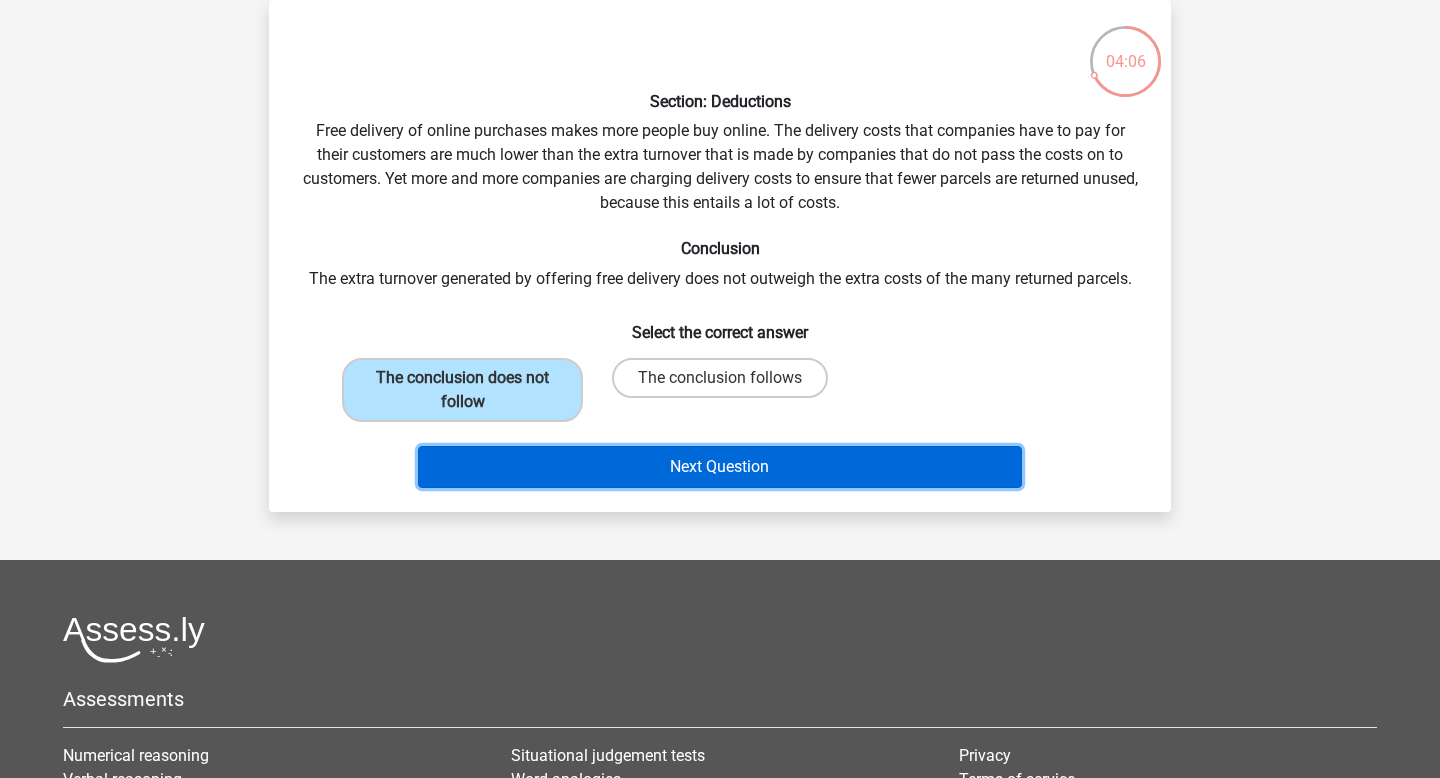 click on "Next Question" at bounding box center [720, 467] 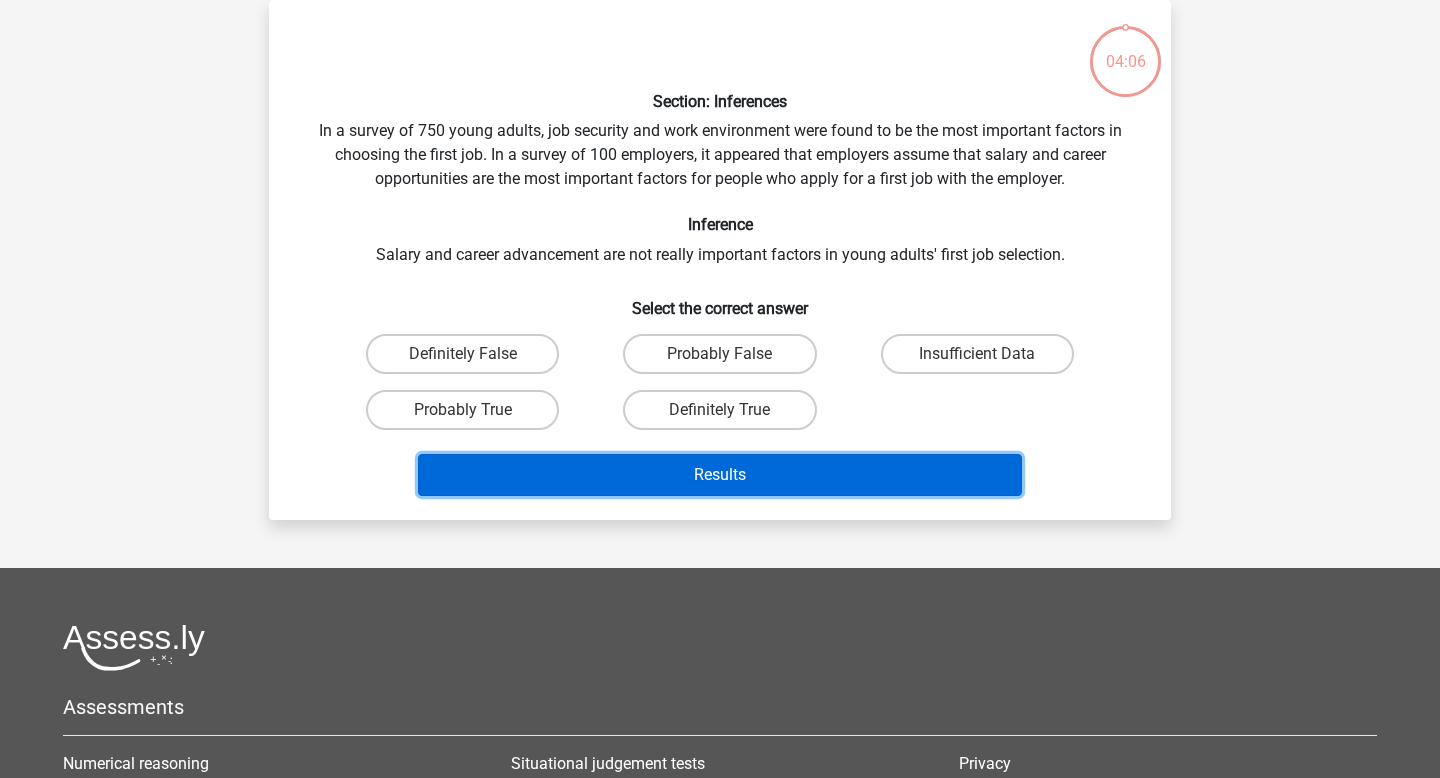 click on "Results" at bounding box center (720, 475) 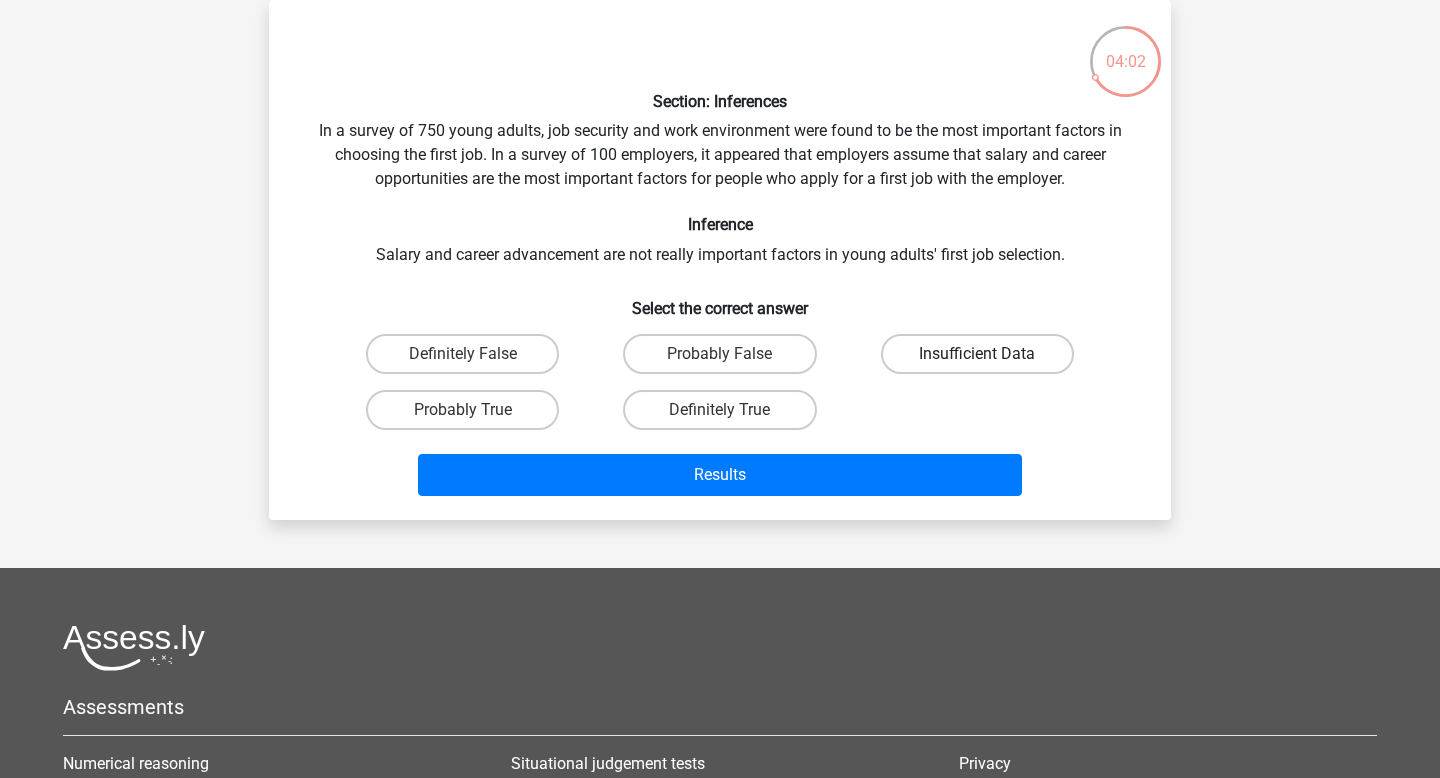 click on "Insufficient Data" at bounding box center (977, 354) 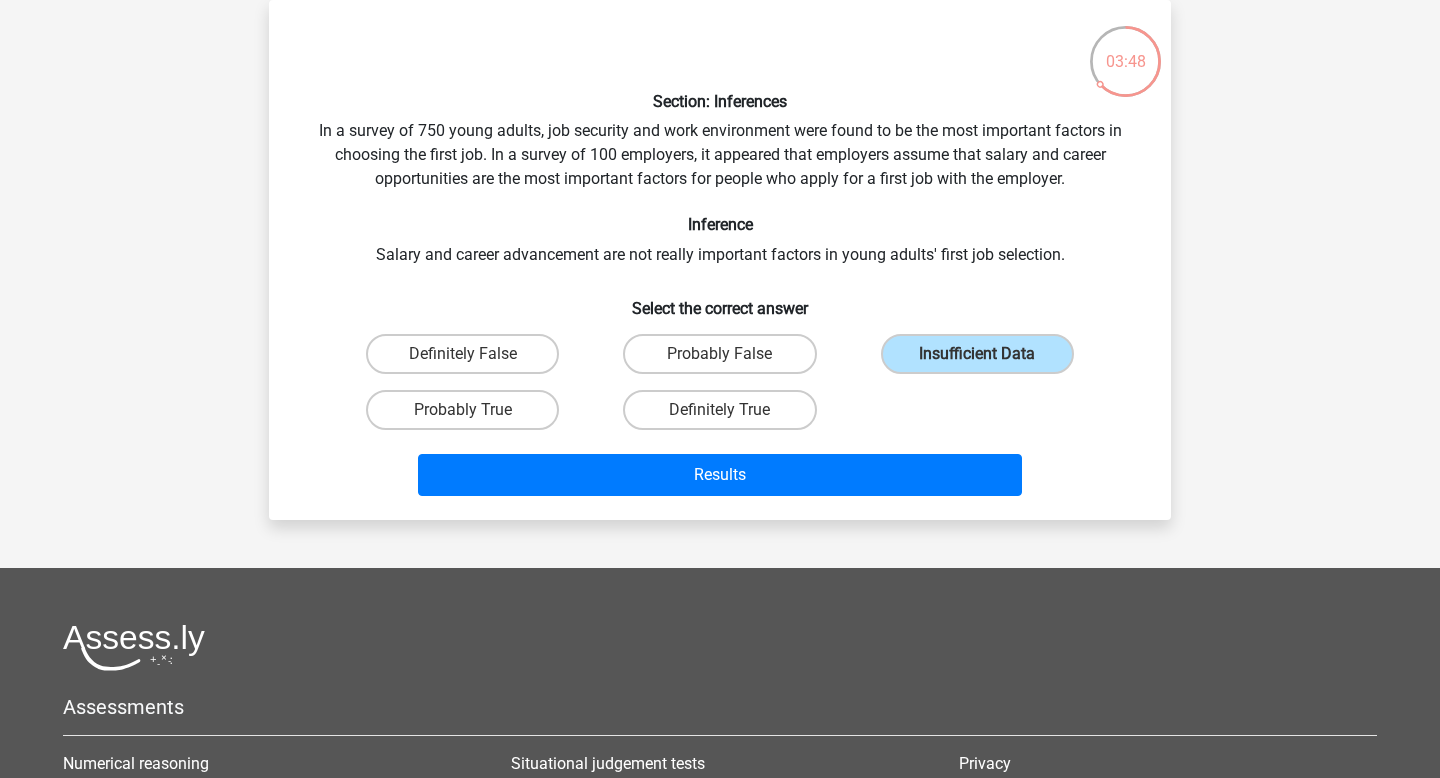 click on "Definitely False" at bounding box center (462, 354) 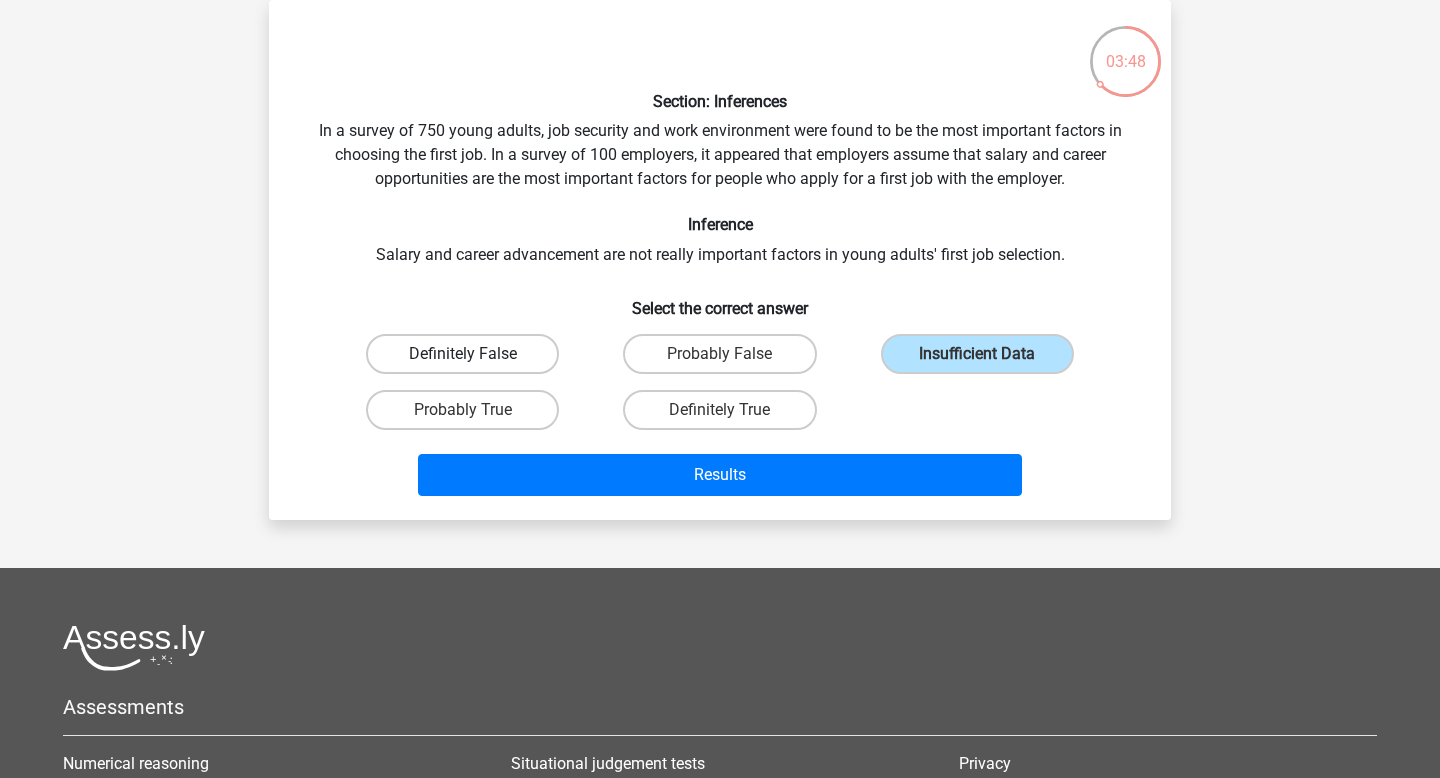 click on "Definitely False" at bounding box center (462, 354) 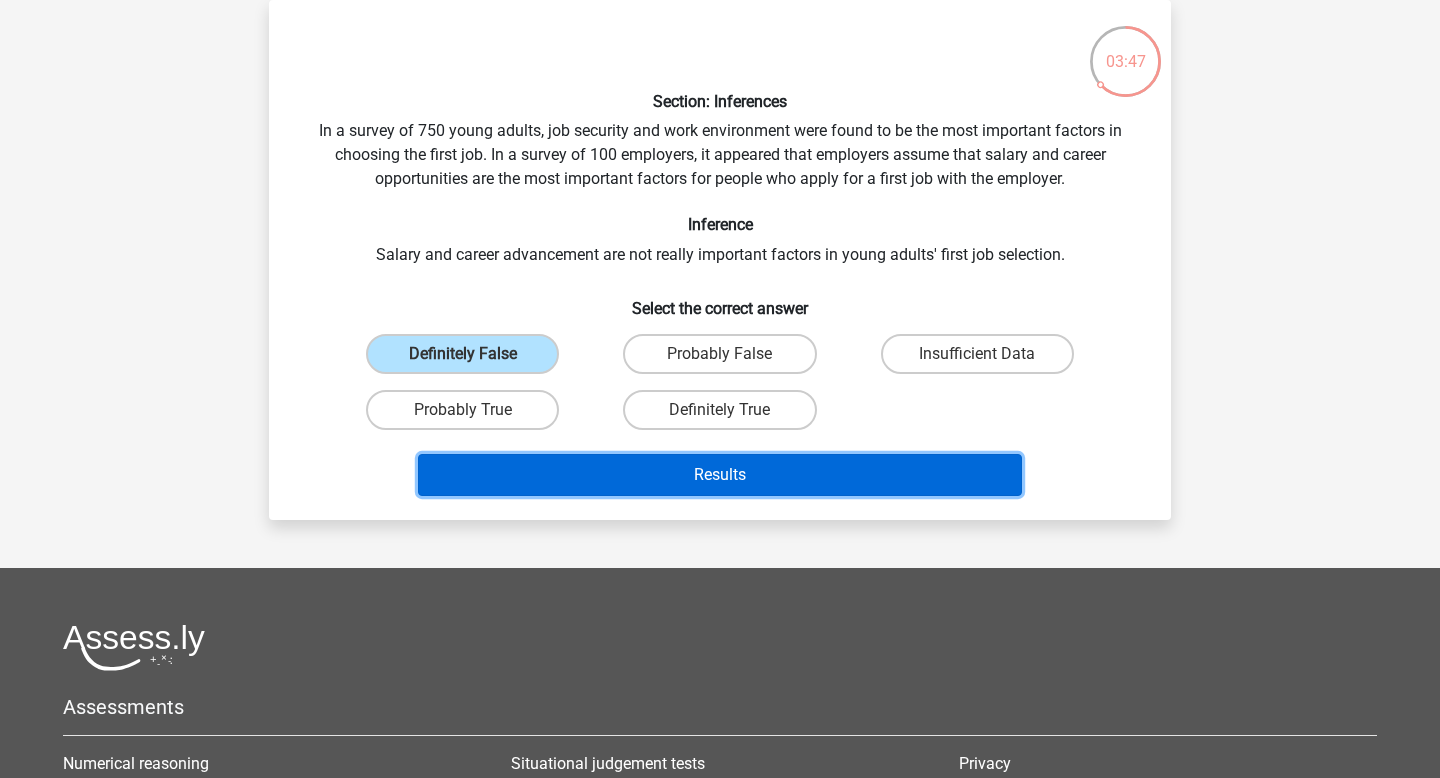 click on "Results" at bounding box center (720, 475) 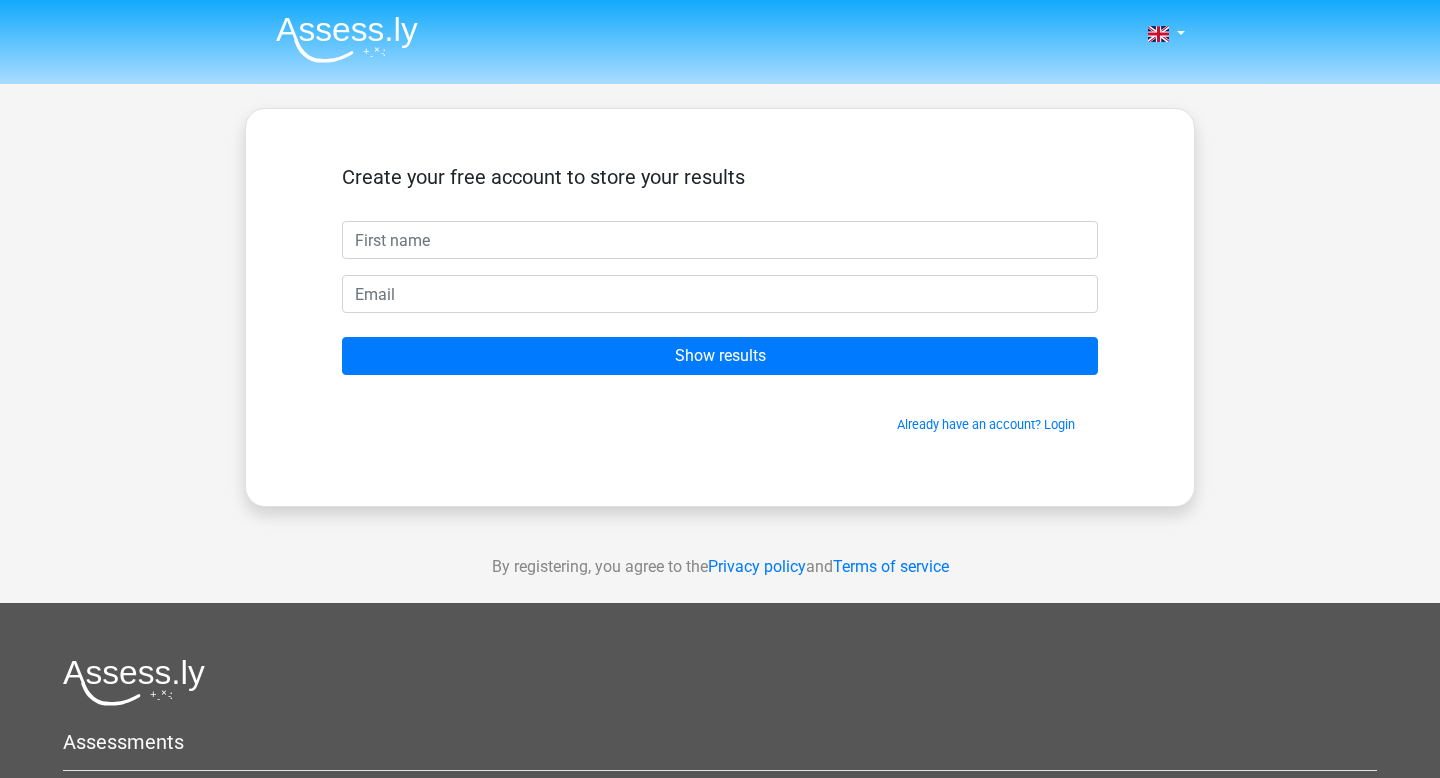 scroll, scrollTop: 0, scrollLeft: 0, axis: both 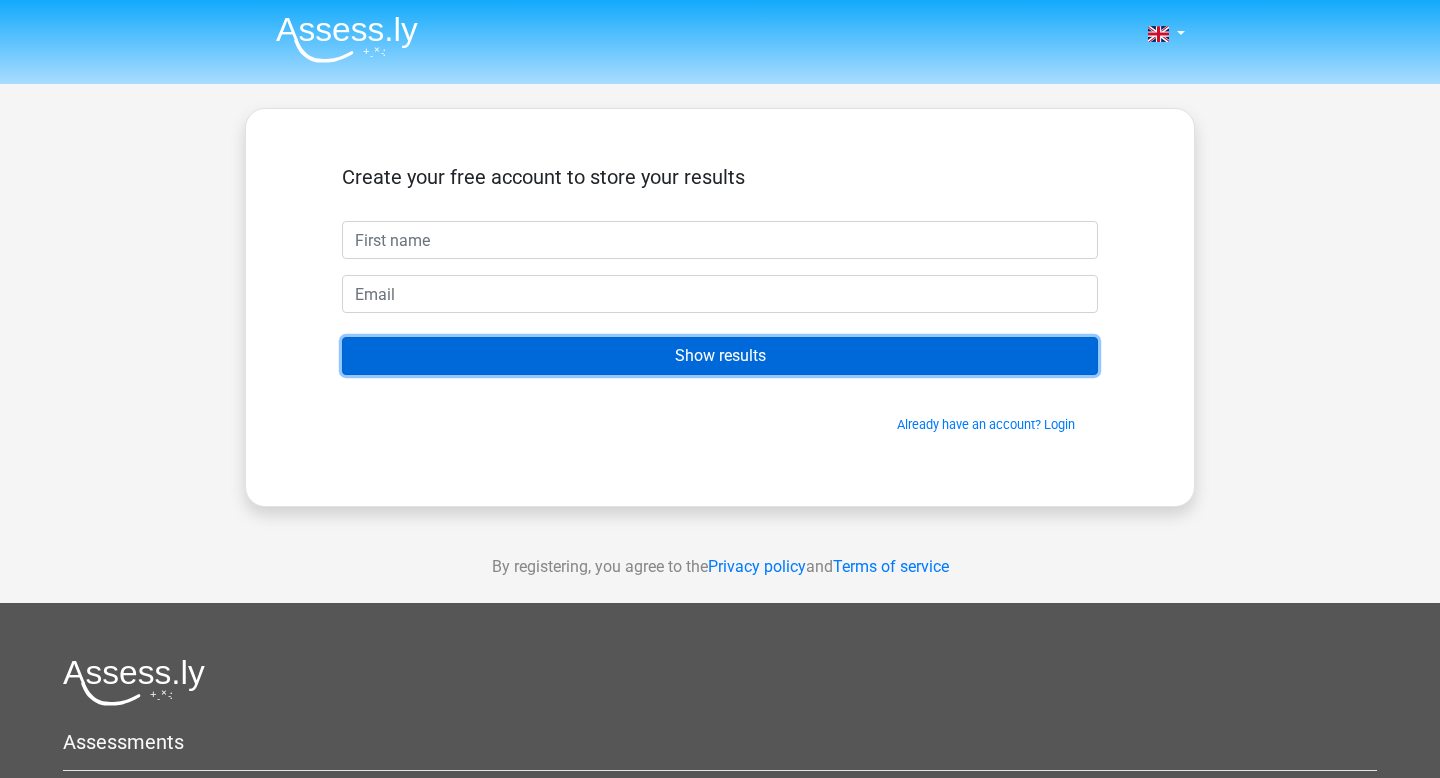 click on "Show results" at bounding box center [720, 356] 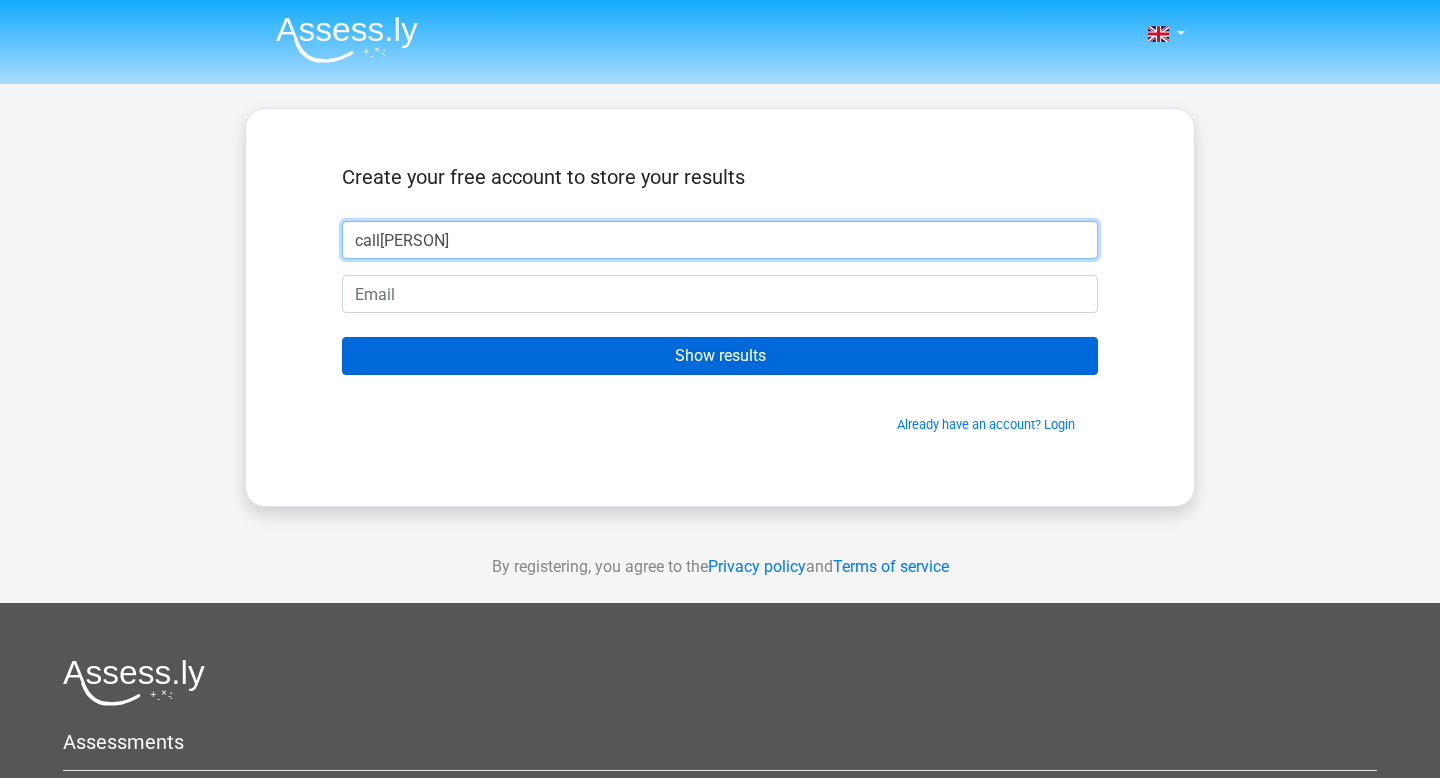 type on "call[PERSON]" 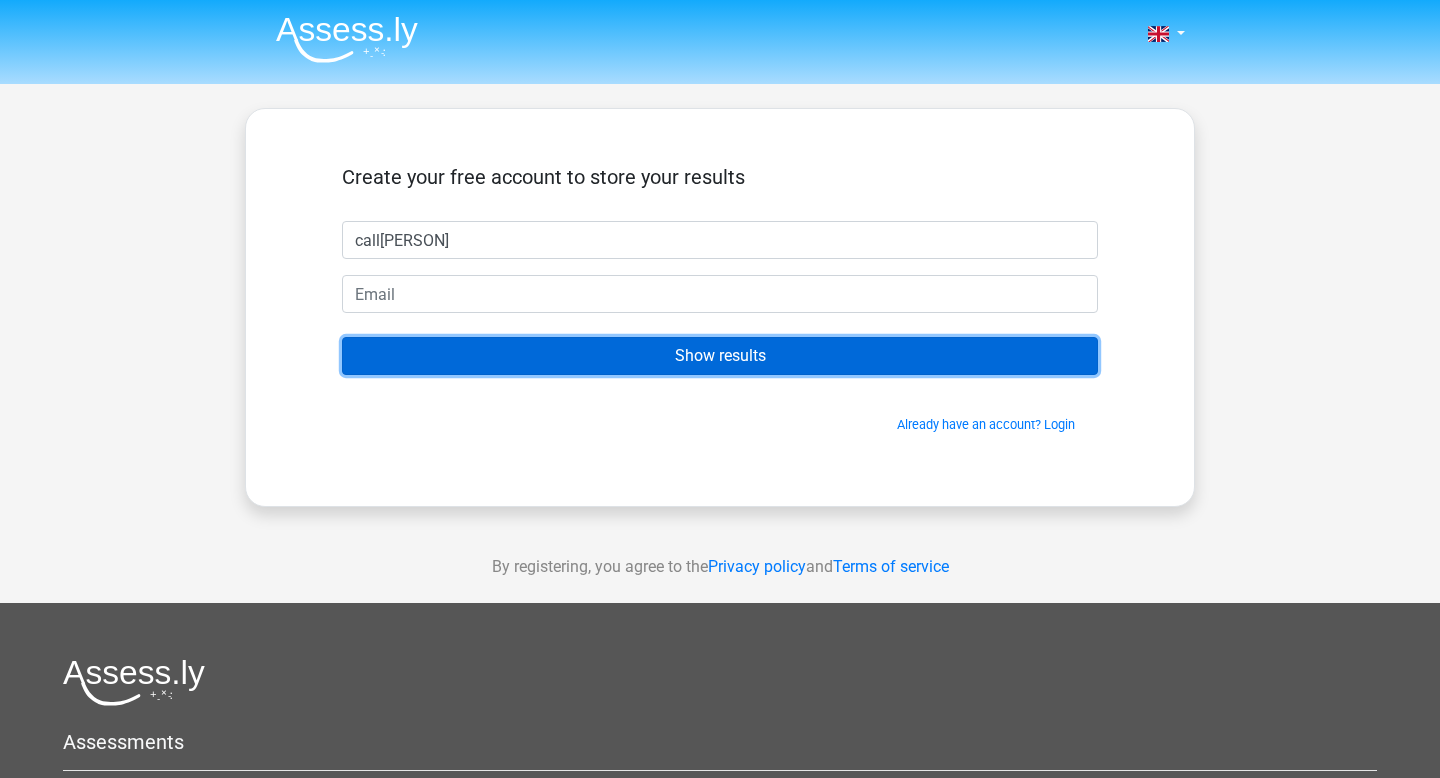click on "Show results" at bounding box center (720, 356) 